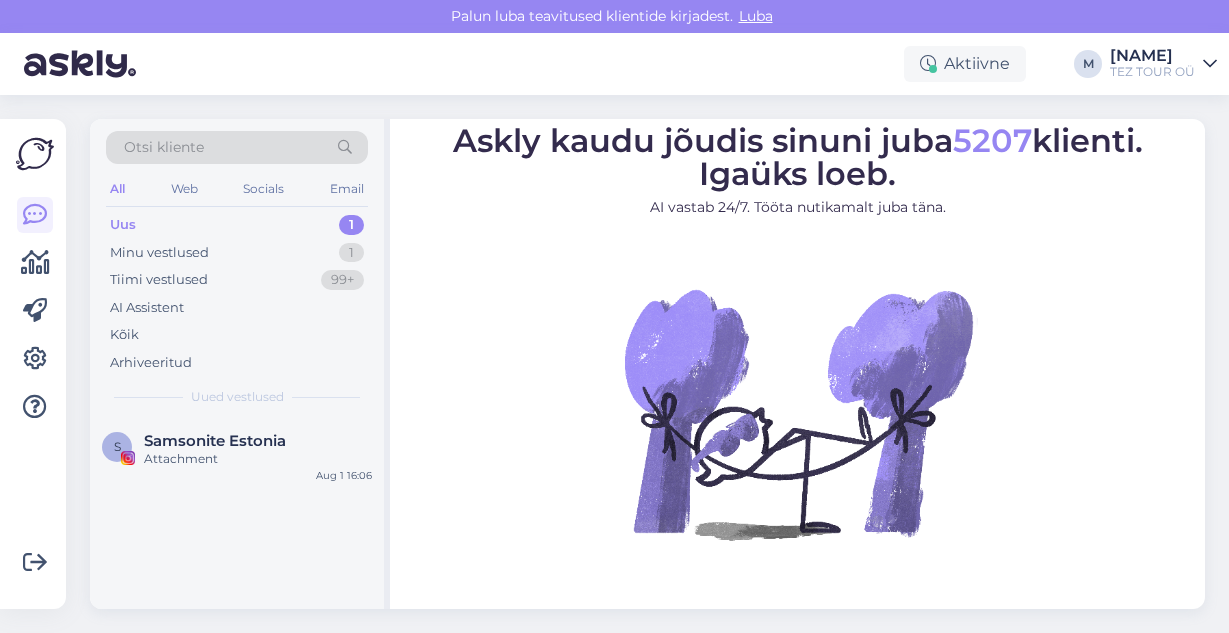 scroll, scrollTop: 0, scrollLeft: 0, axis: both 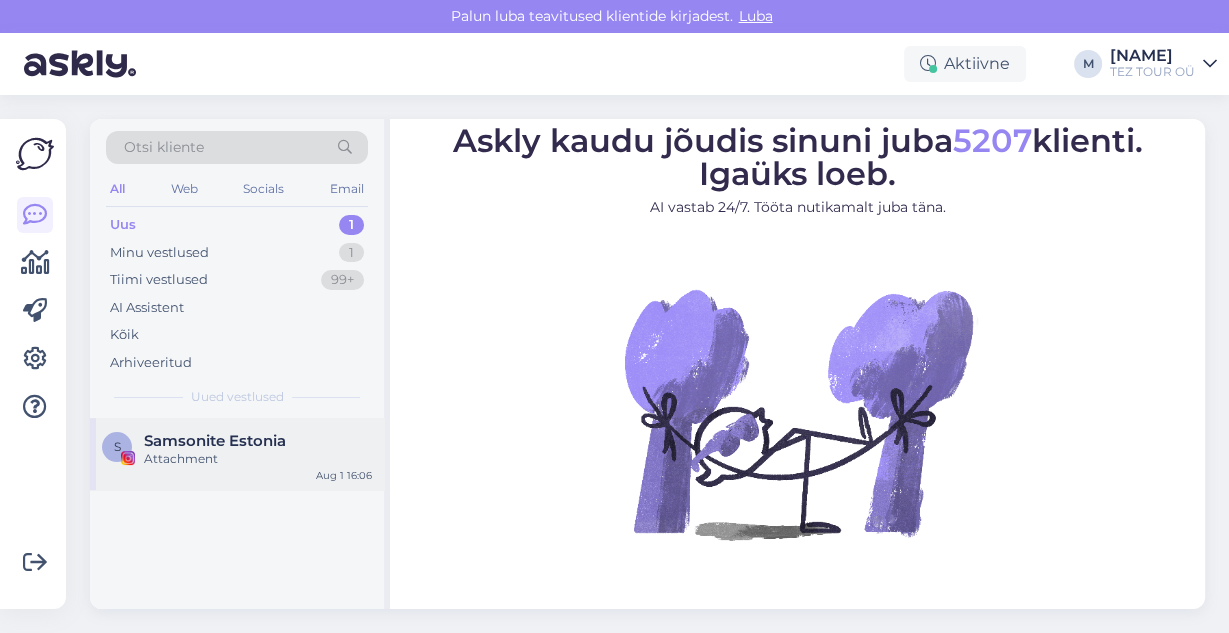 click on "Attachment" at bounding box center [258, 459] 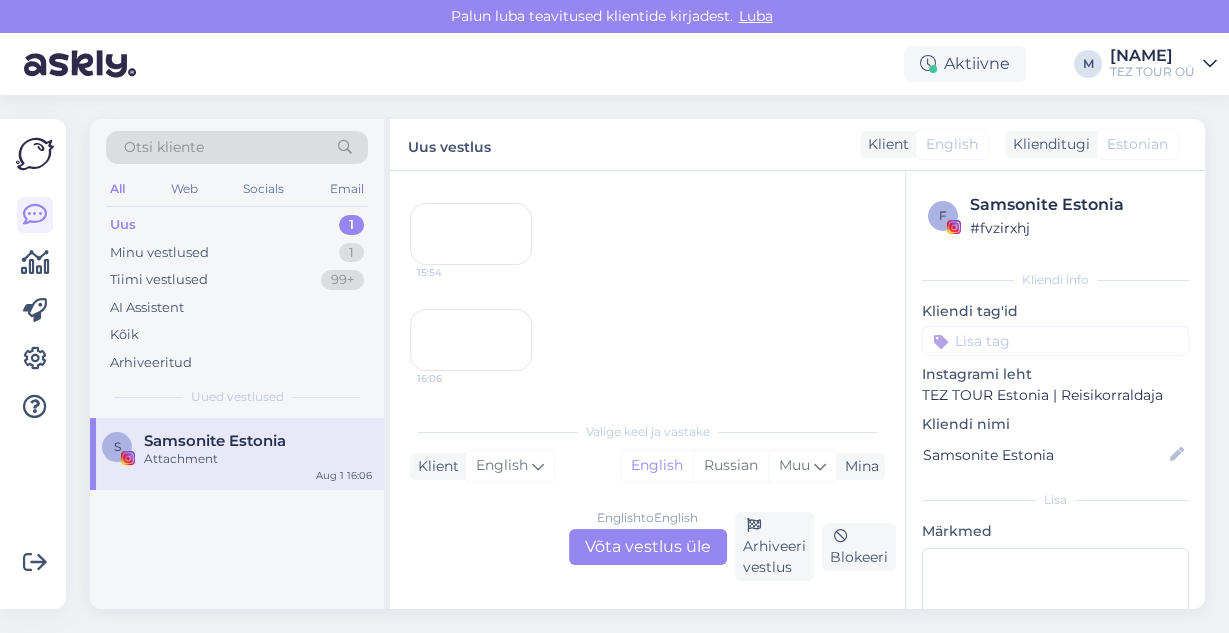 scroll, scrollTop: 2375, scrollLeft: 0, axis: vertical 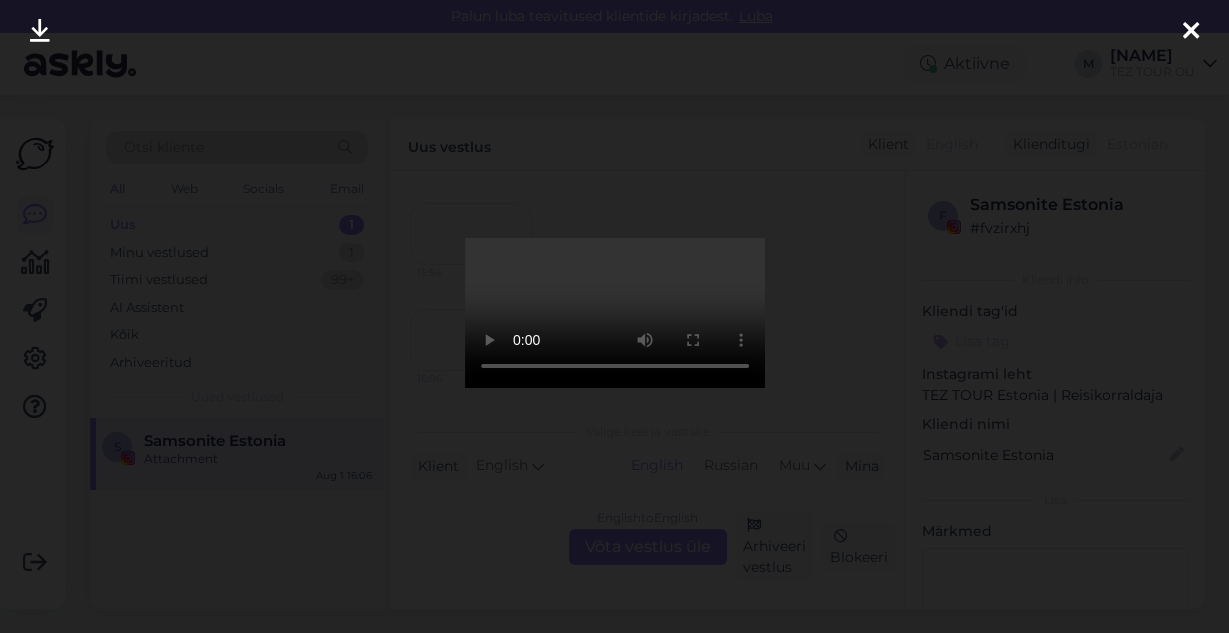 click at bounding box center (1191, 32) 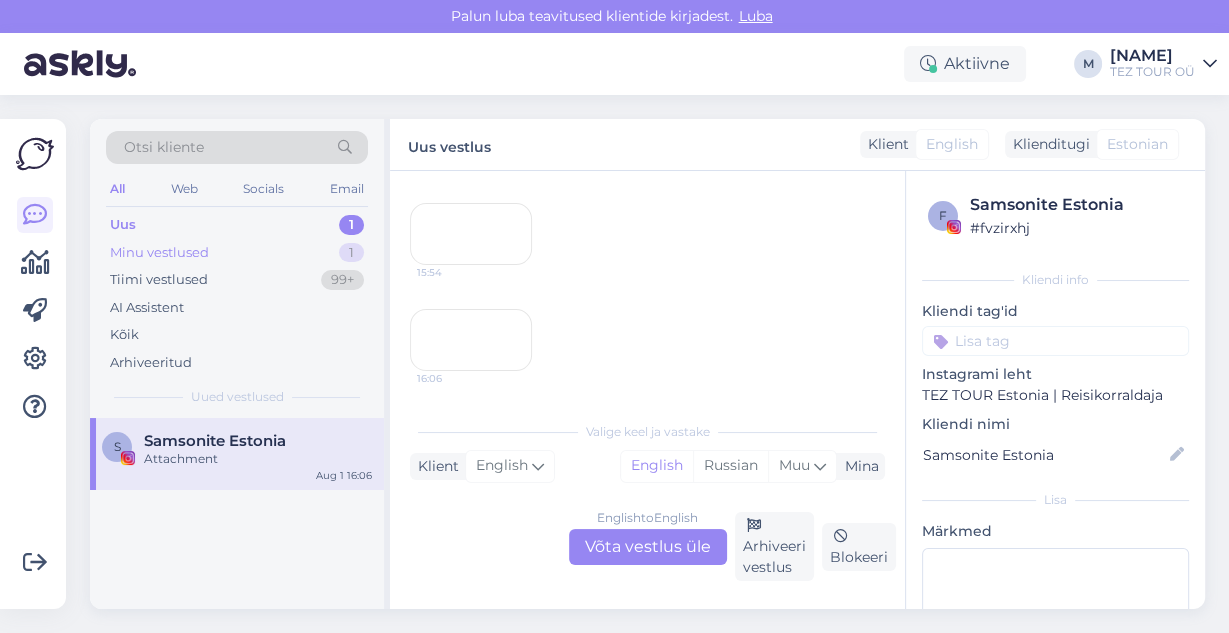 click on "Minu vestlused" at bounding box center (159, 253) 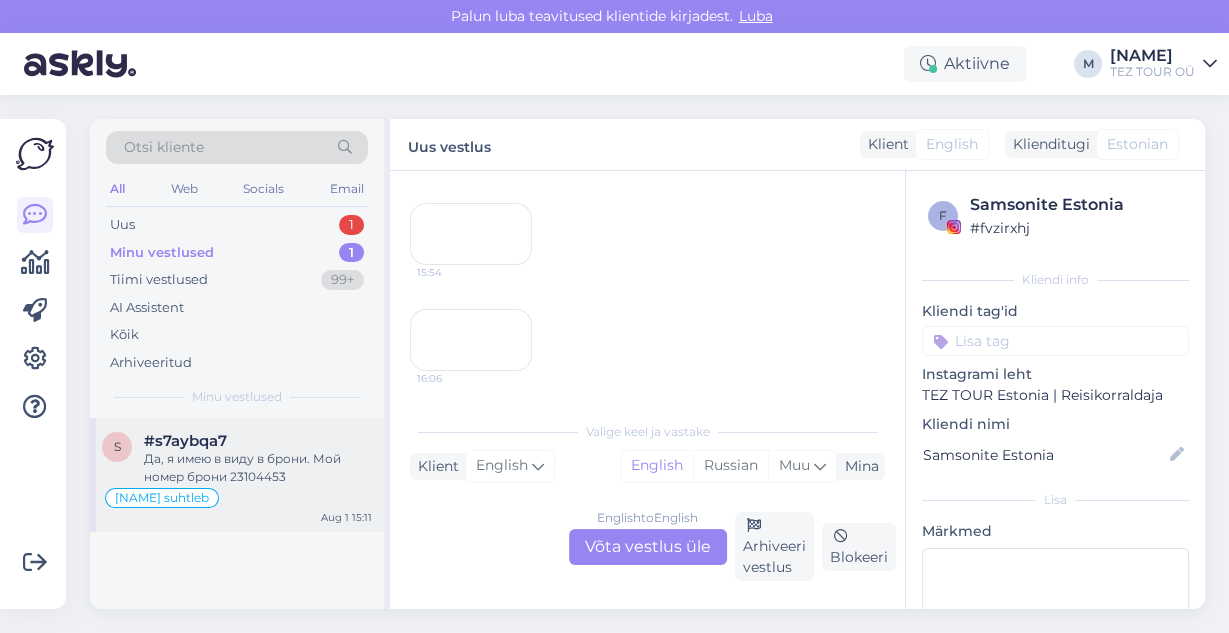 click on "#s7aybqa7" at bounding box center (258, 441) 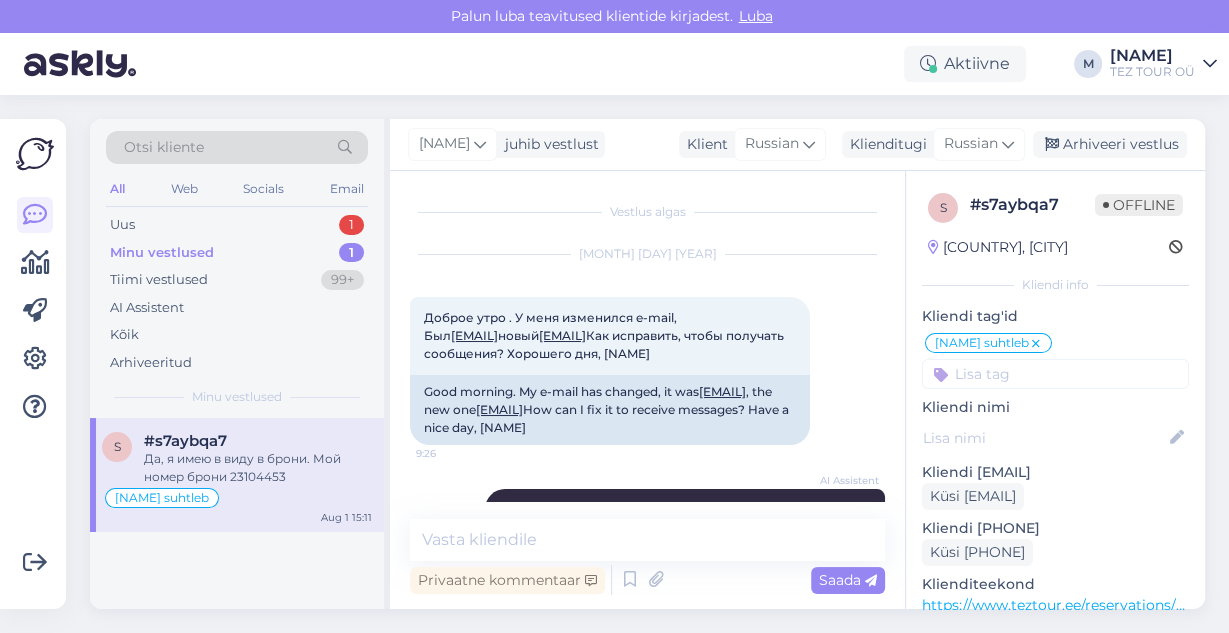 scroll, scrollTop: 608, scrollLeft: 0, axis: vertical 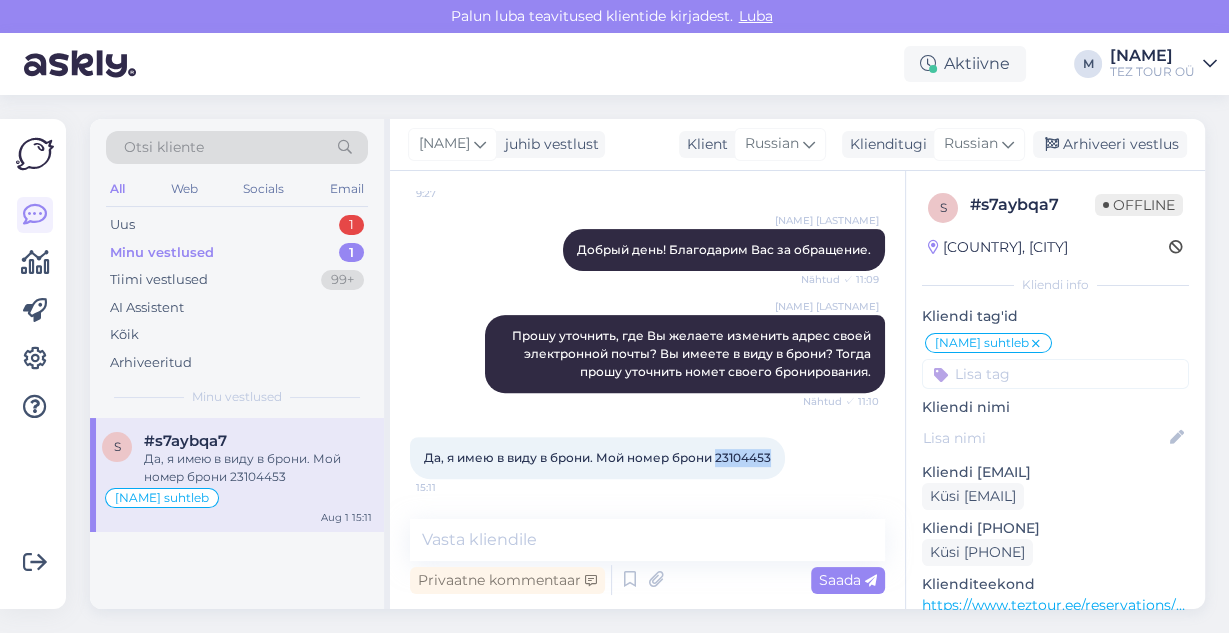 drag, startPoint x: 717, startPoint y: 456, endPoint x: 777, endPoint y: 455, distance: 60.00833 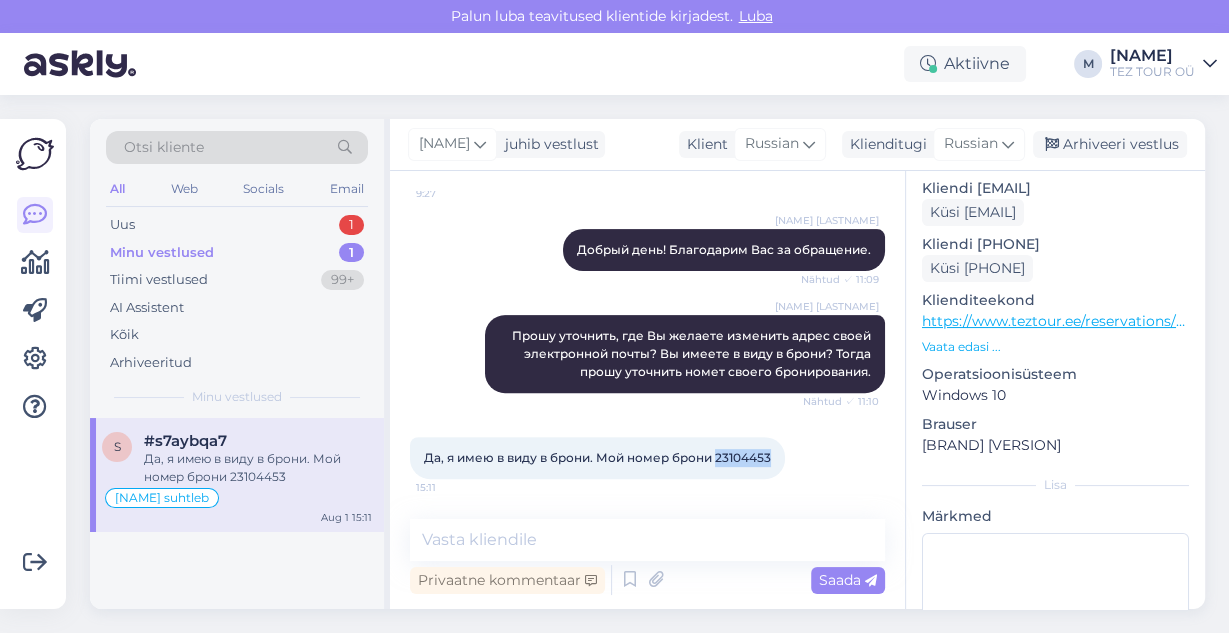 scroll, scrollTop: 288, scrollLeft: 0, axis: vertical 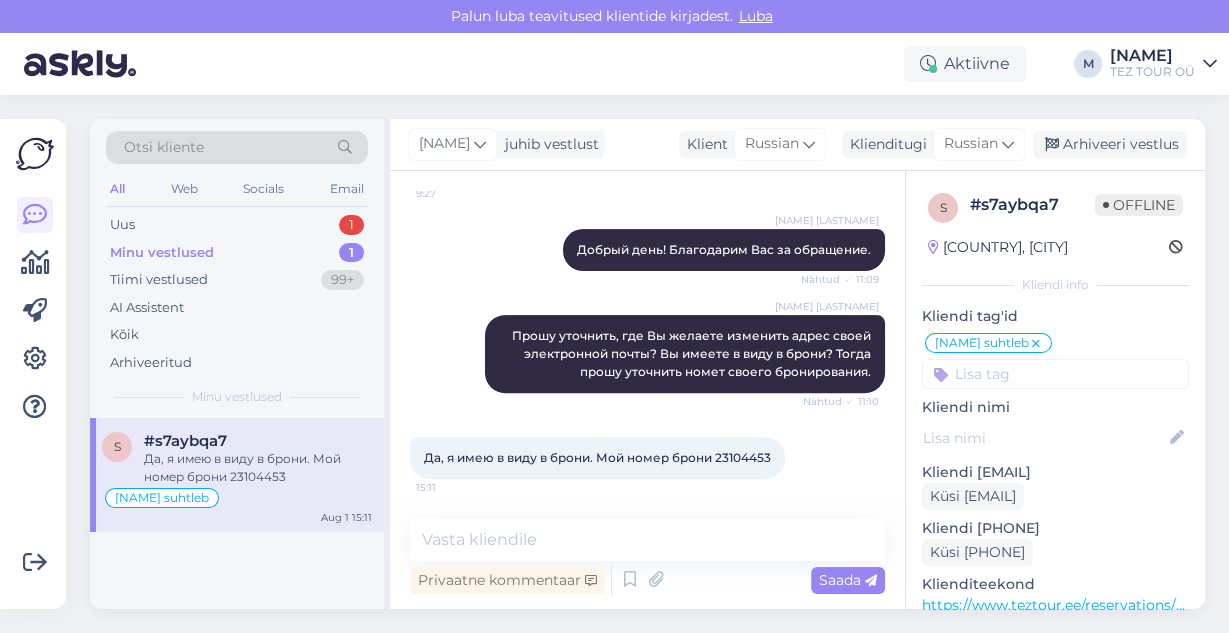 click at bounding box center (1055, 374) 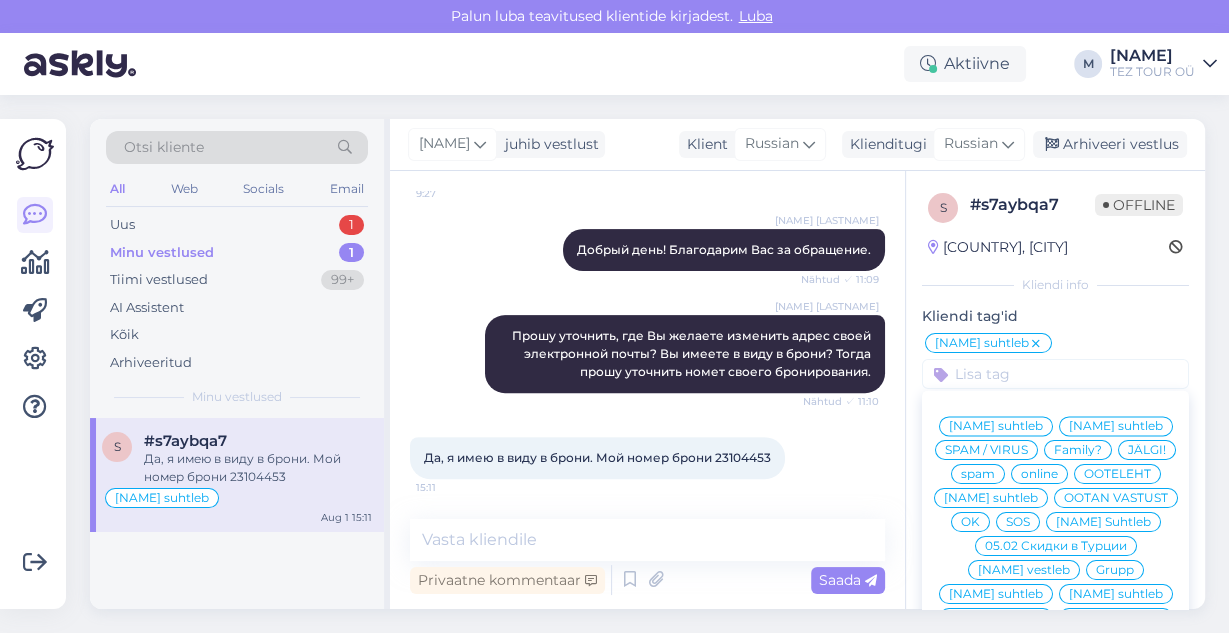 click on "[NAME] suhtleb" at bounding box center [991, 498] 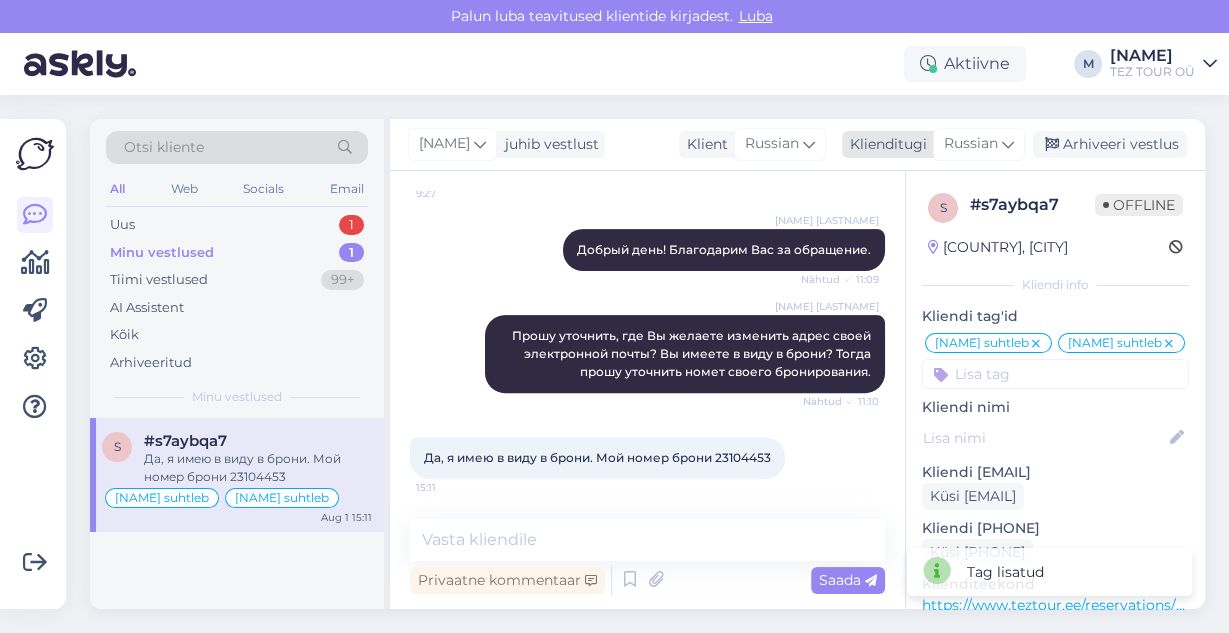 click on "Russian" at bounding box center (971, 144) 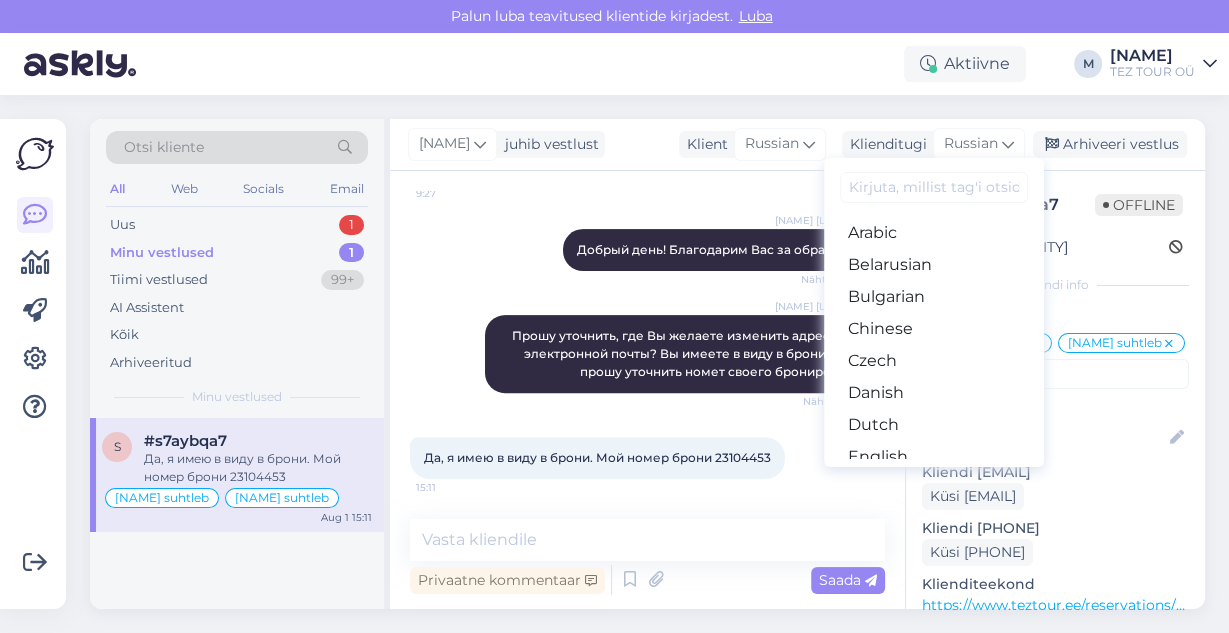 scroll, scrollTop: 159, scrollLeft: 0, axis: vertical 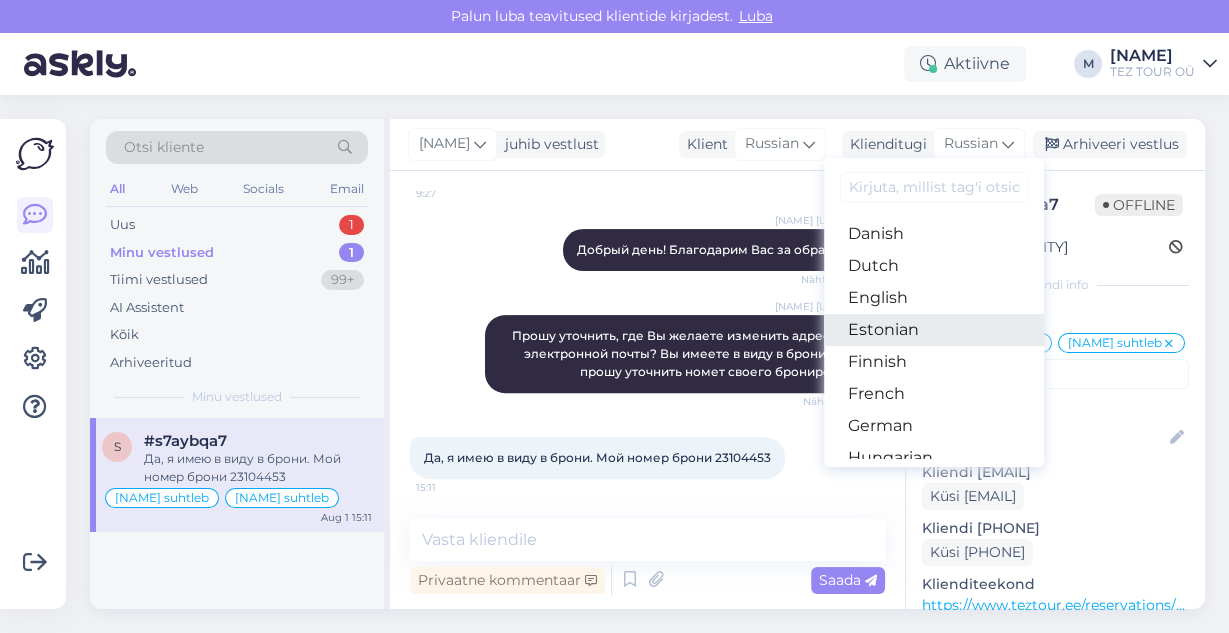 click on "Estonian" at bounding box center (934, 330) 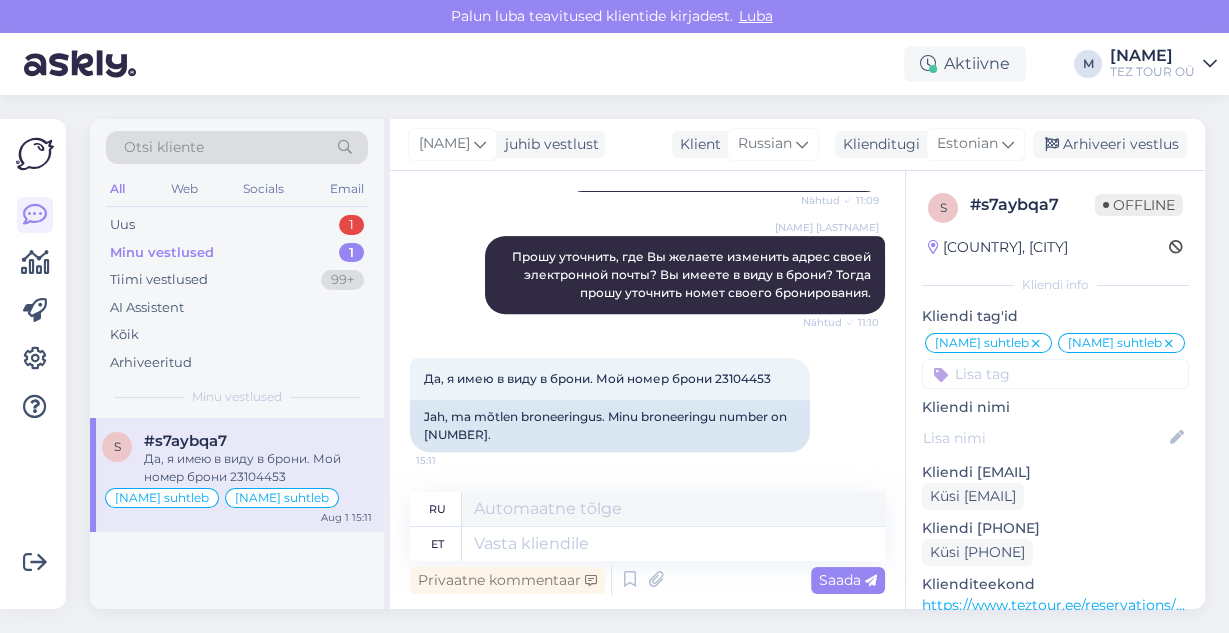 scroll, scrollTop: 704, scrollLeft: 0, axis: vertical 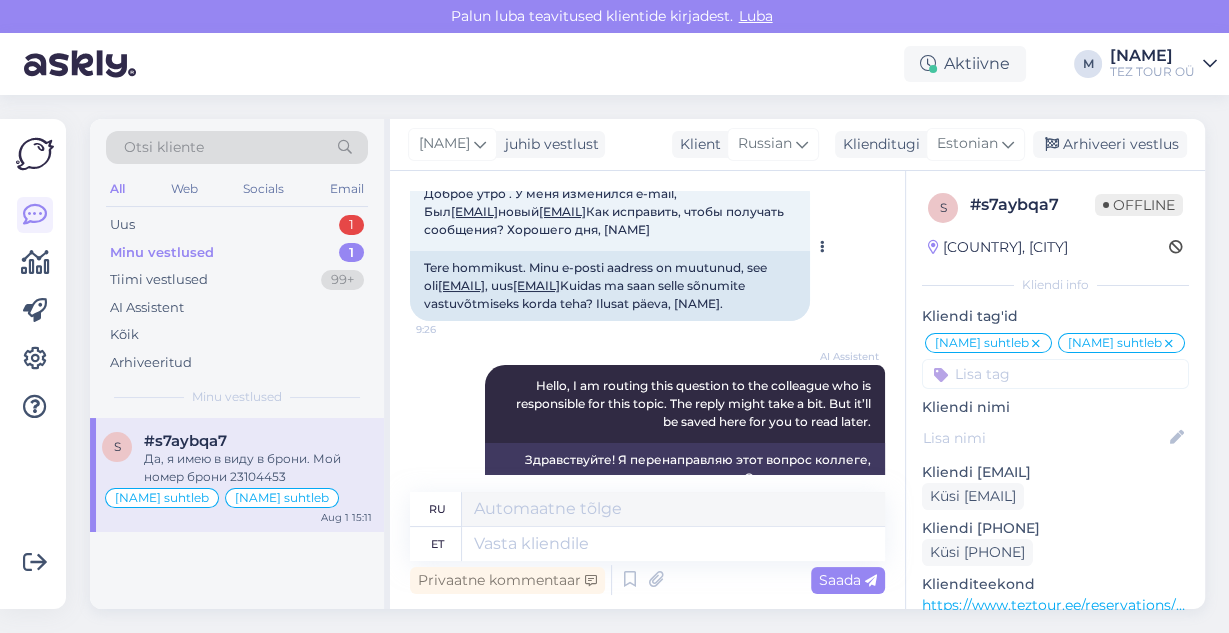 click on "[EMAIL]" at bounding box center [536, 285] 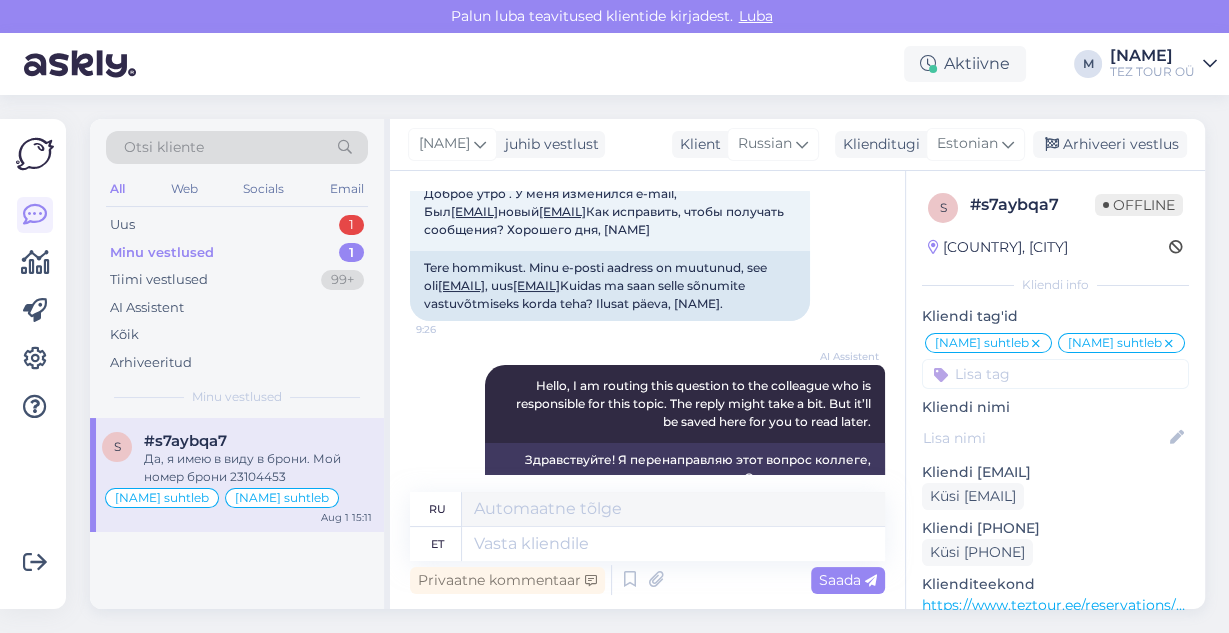 click on "Vestlus algas Aug 1 2025 Доброе утро . У меня изменился e-mail,  Был  [EMAIL]   новый  [EMAIL]   Как исправить, чтобы получать сообщения? Хорошего дня, [NAME] 9:26  Tere hommikust. Minu e-posti aadress on muutunud, see oli  [EMAIL]  , uus  [EMAIL]  Kuidas ma saan selle sõnumite vastuvõtmiseks korda teha? Ilusat päeva, [NAME]. AI Assistent Hello, I am routing this question to the colleague who is responsible for this topic. The reply might take a bit. But it’ll be saved here for you to read later. Nähtud ✓ 9:26  Здравствуйте! Я перенаправляю этот вопрос коллеге, ответственному за эту тему. Ответ может занять некоторое время. Но он будет сохранён здесь, чтобы вы могли прочитать его позже. Спасибо 9:27  Aitäh [NAME]" at bounding box center (656, 332) 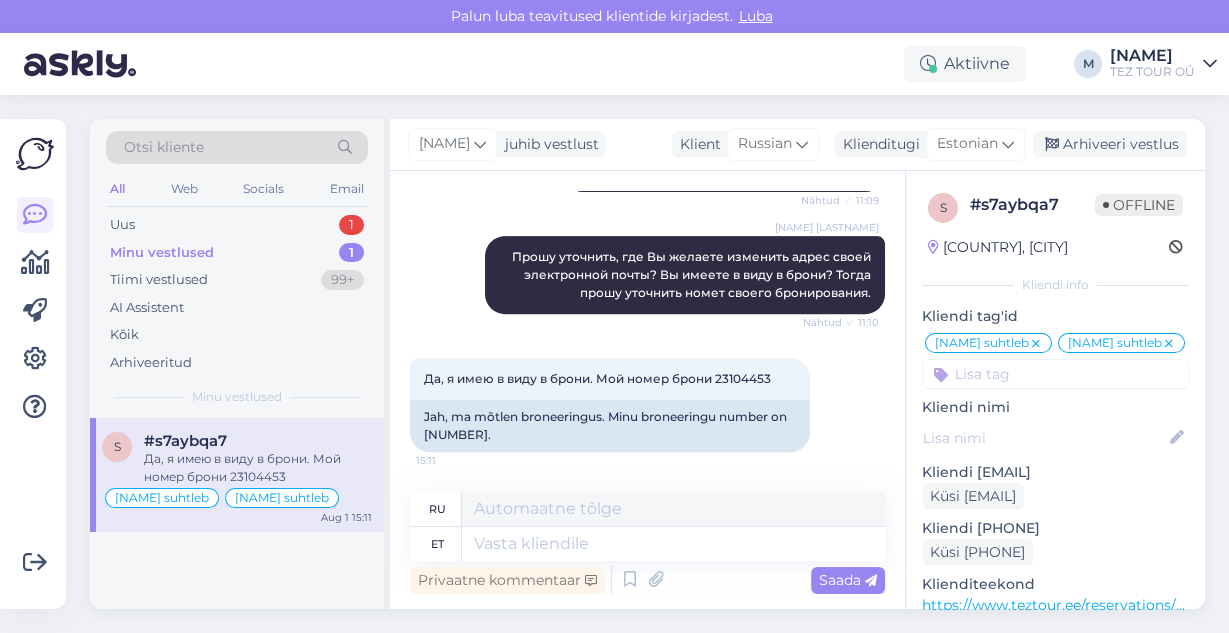 scroll, scrollTop: 704, scrollLeft: 0, axis: vertical 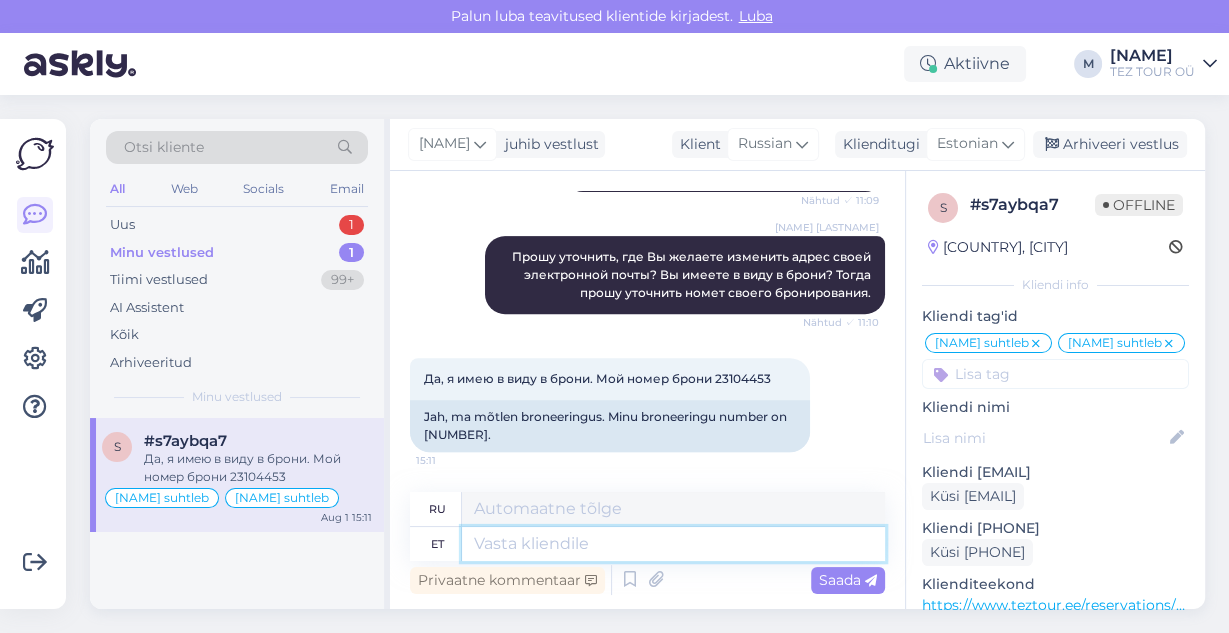click at bounding box center [673, 544] 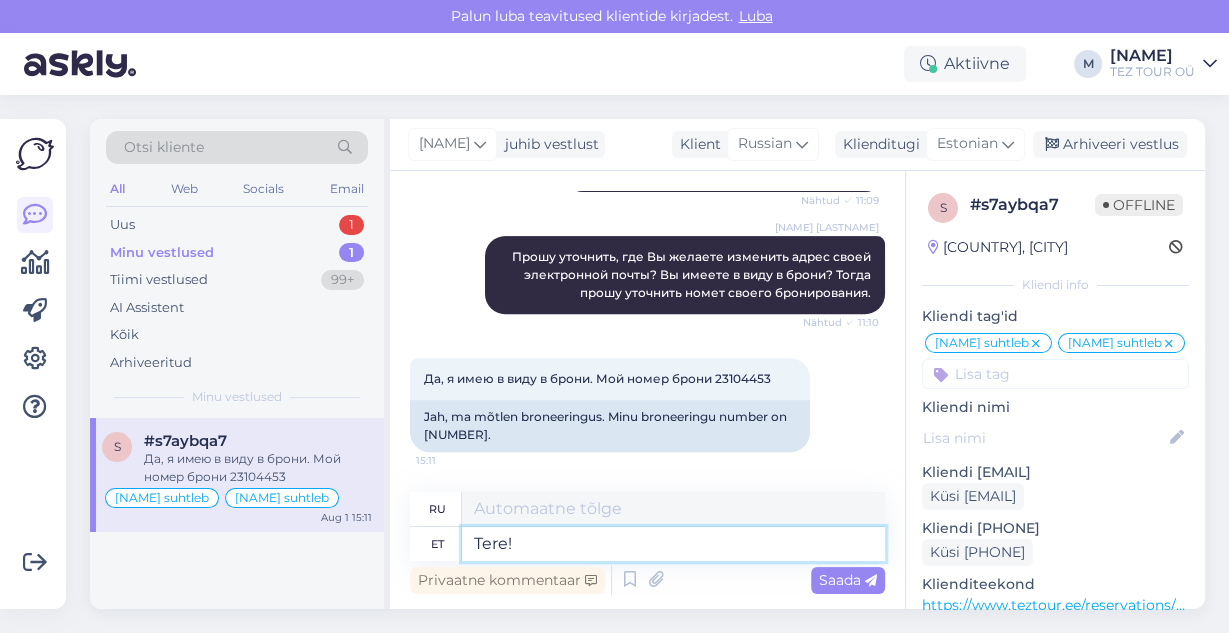 type on "Tere!" 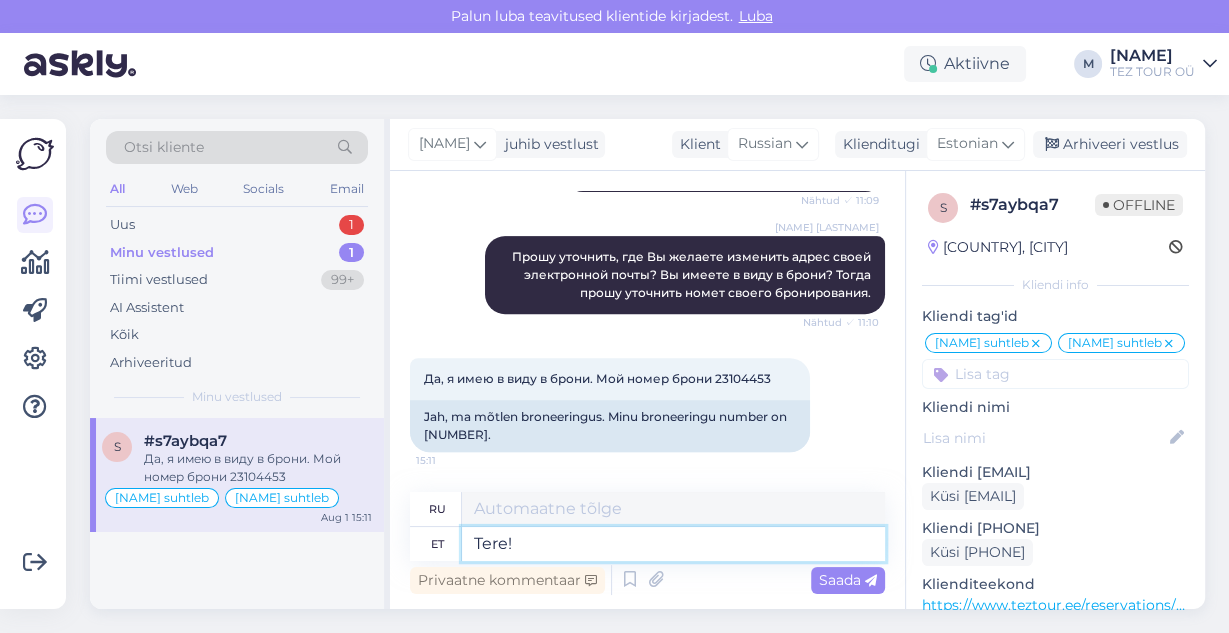 type on "Привет!" 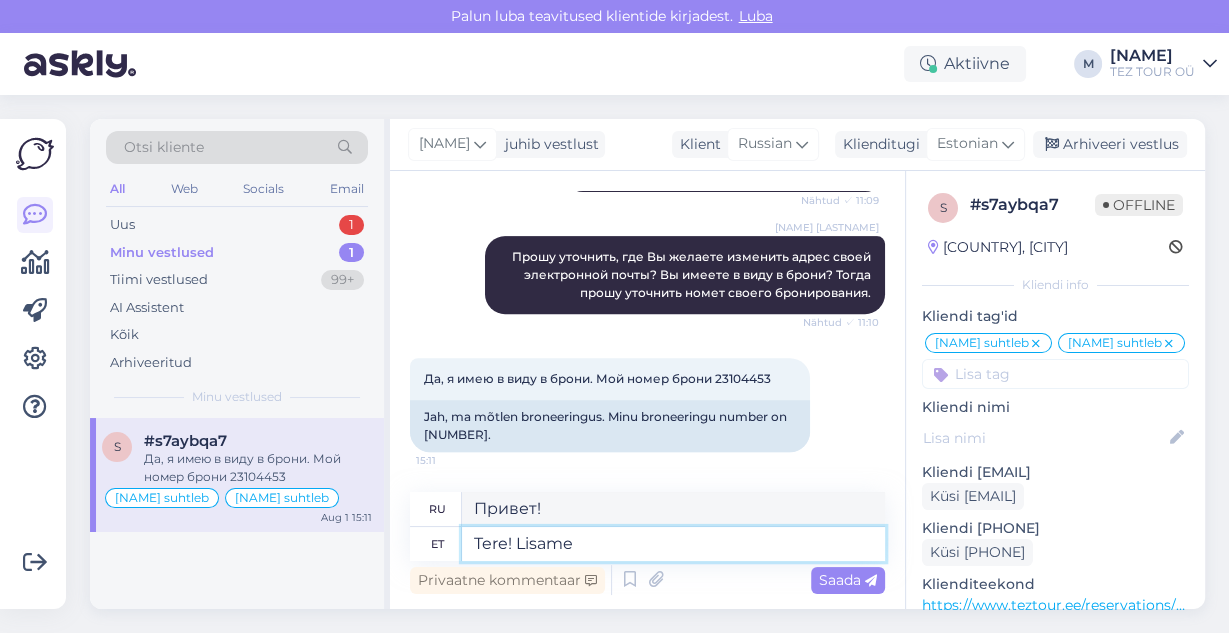 type on "Tere! Lisame" 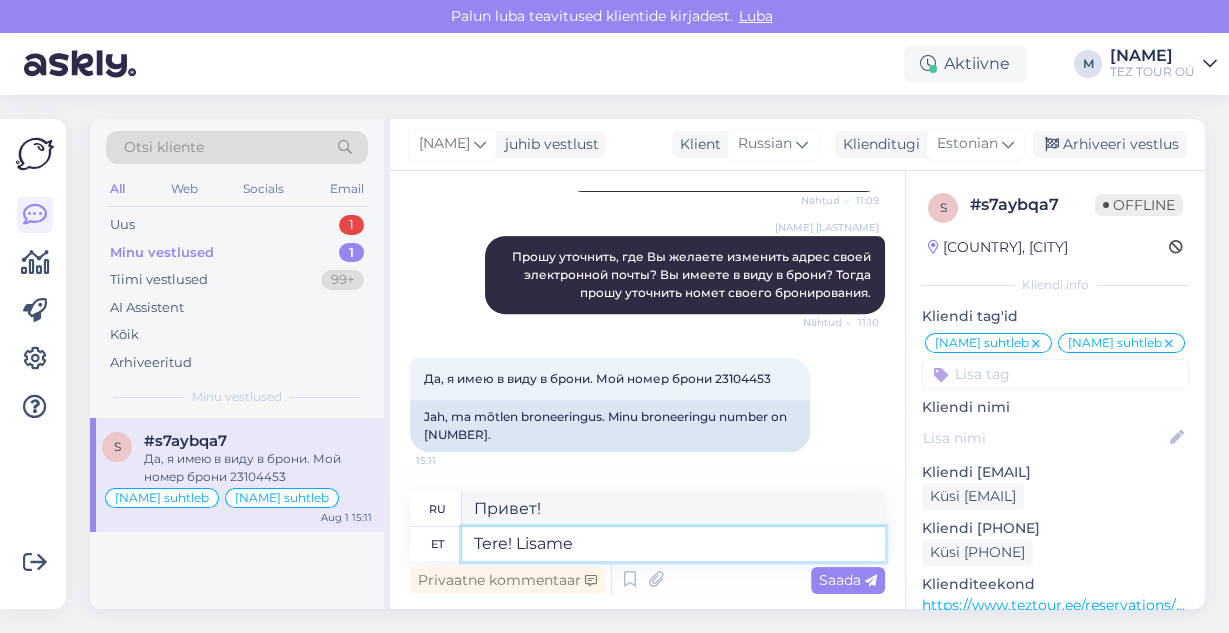 type on "Привет! Мы добавляем" 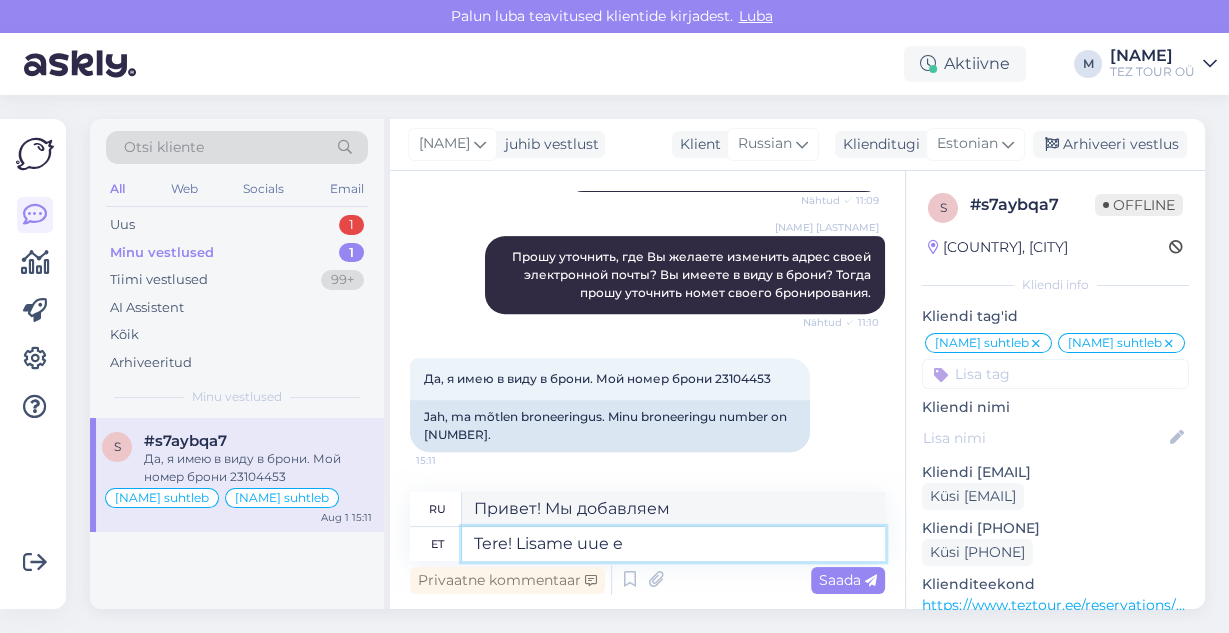 type on "Tere! Lisame uue e-" 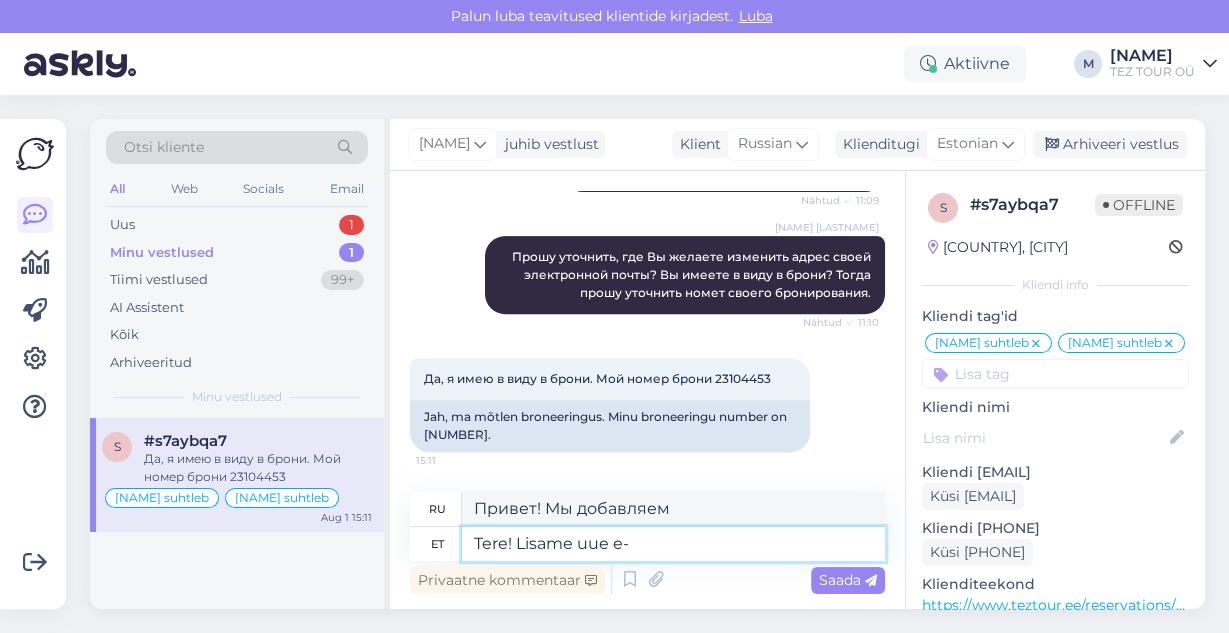 type on "Привет! Мы добавляем новый" 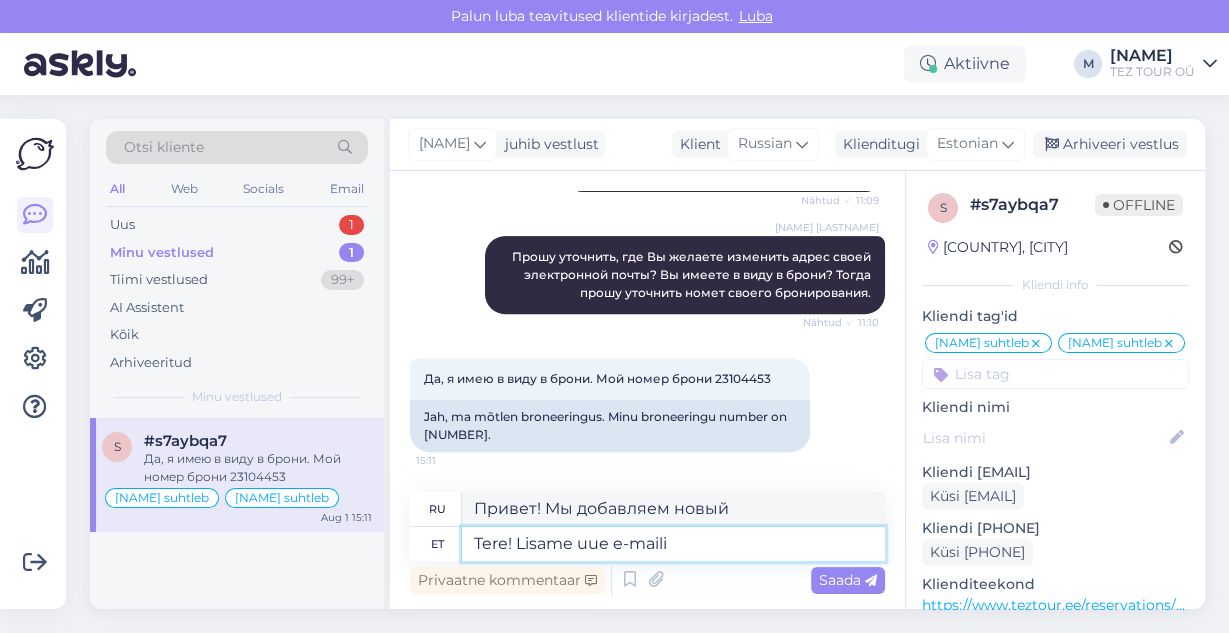 type on "Tere! Lisame uue e-maili" 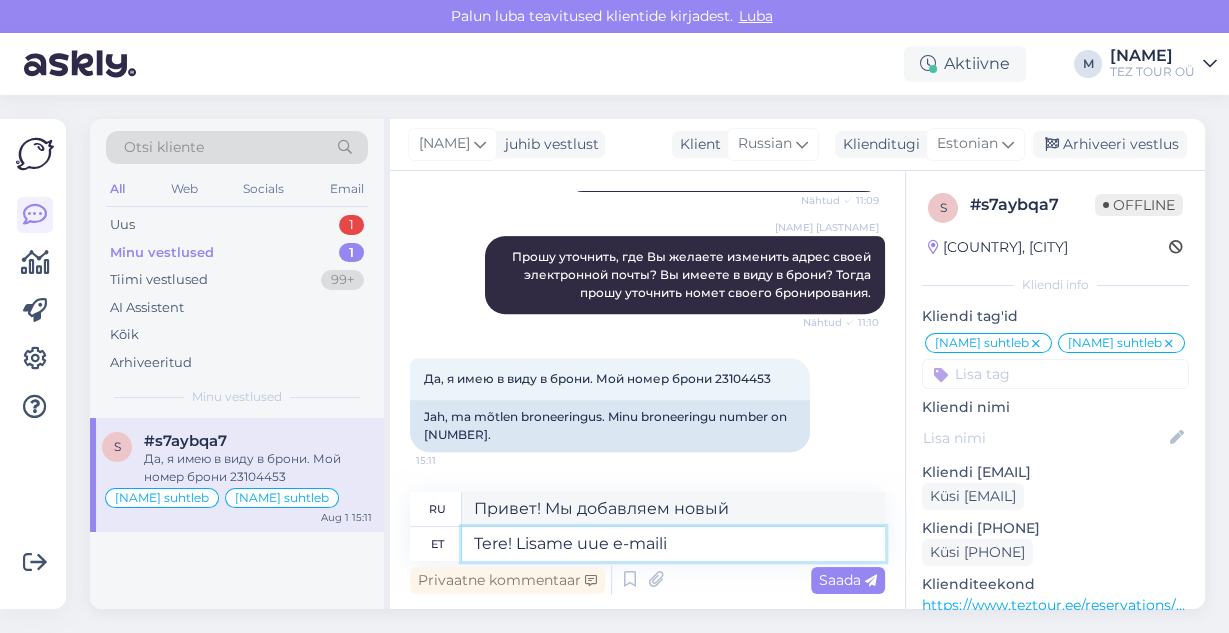 type on "Здравствуйте! Мы добавляем новый адрес электронной почты." 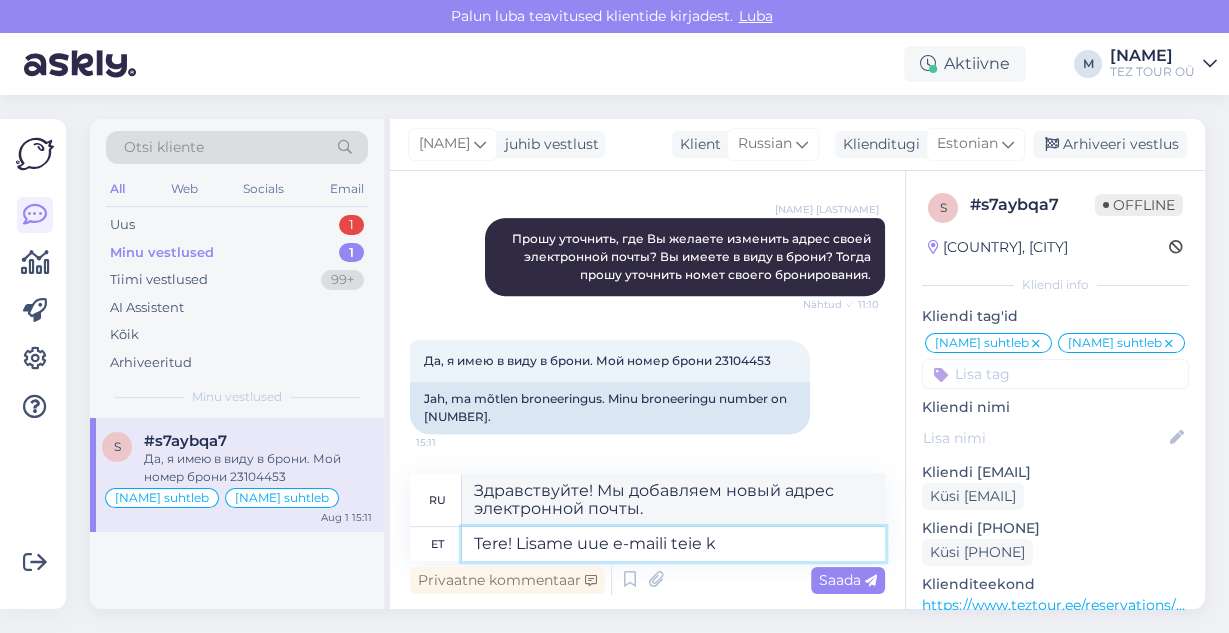 type on "Tere! Lisame uue e-maili teie ko" 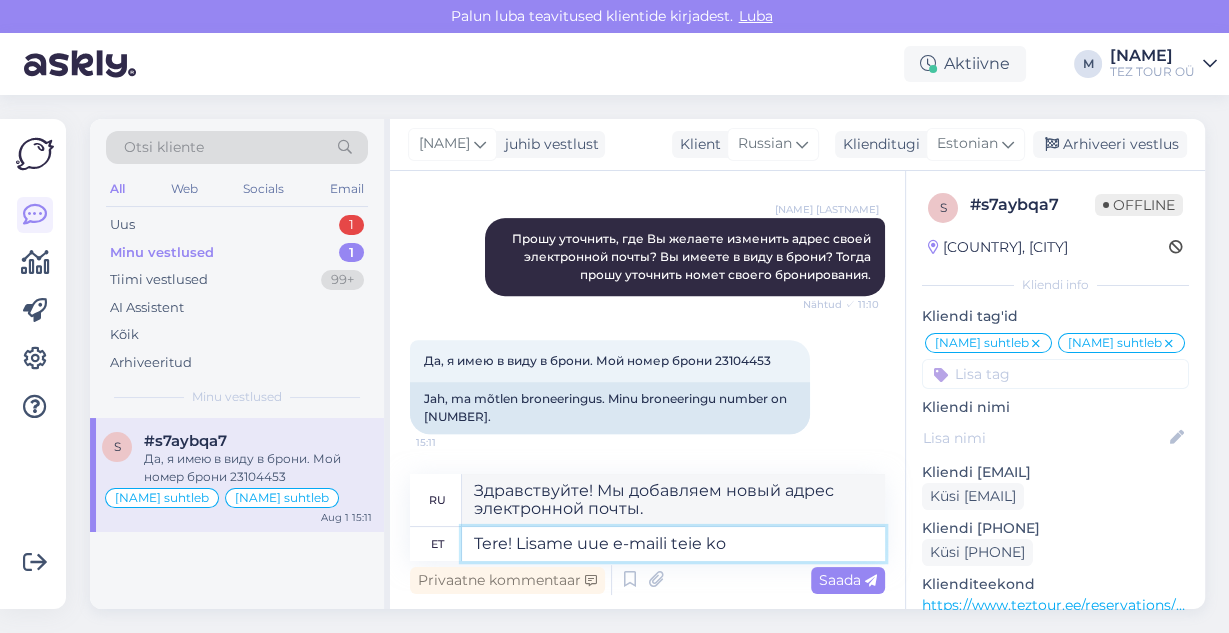type on "Здравствуйте! Мы добавляем новый адрес электронной почты для вашего контакта." 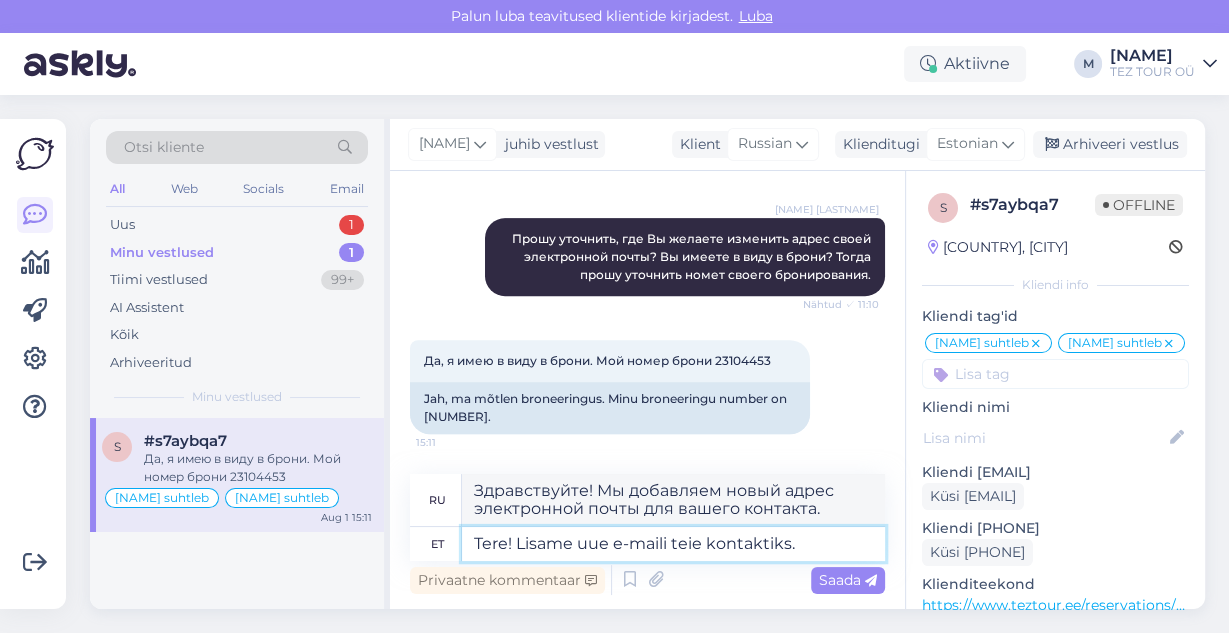 type on "Tere! Lisame uue e-maili teie kontaktiks." 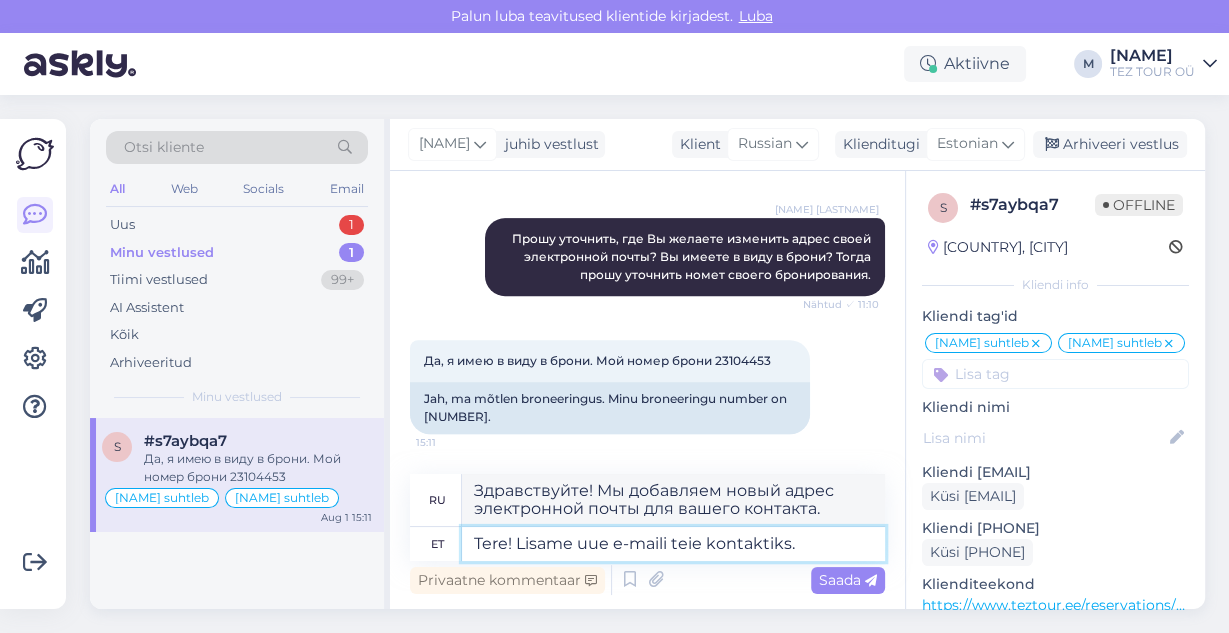 type on "Здравствуйте! Мы добавляем новый адрес электронной почты для вашего контакта." 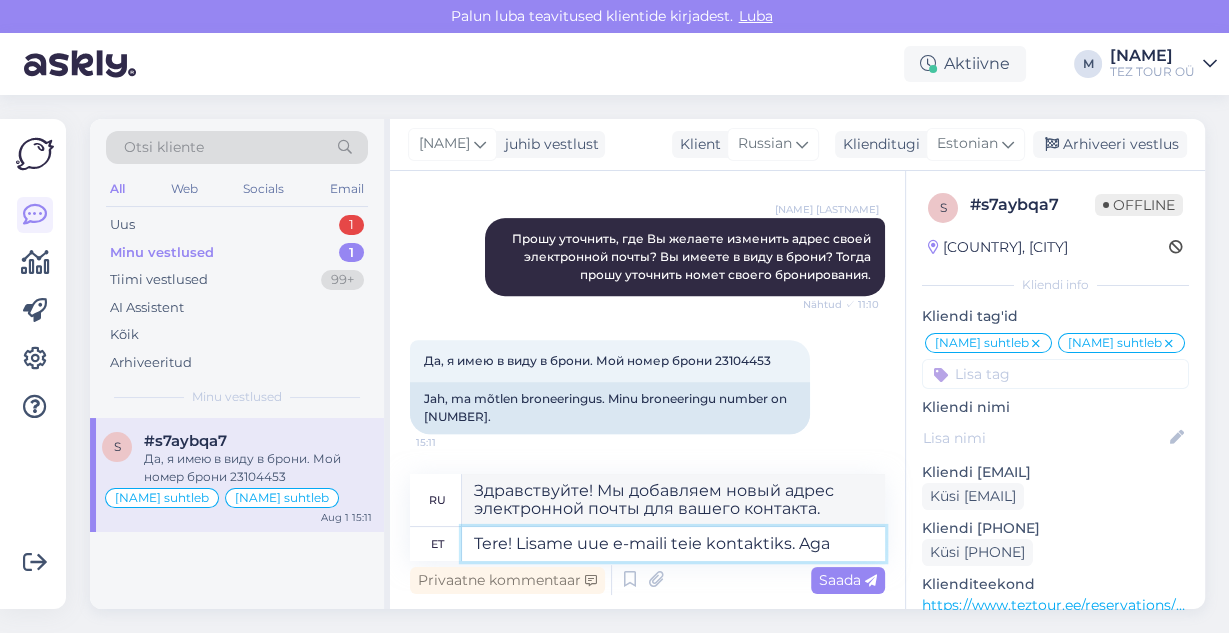 type on "Tere! Lisame uue e-maili teie kontaktiks. Aga" 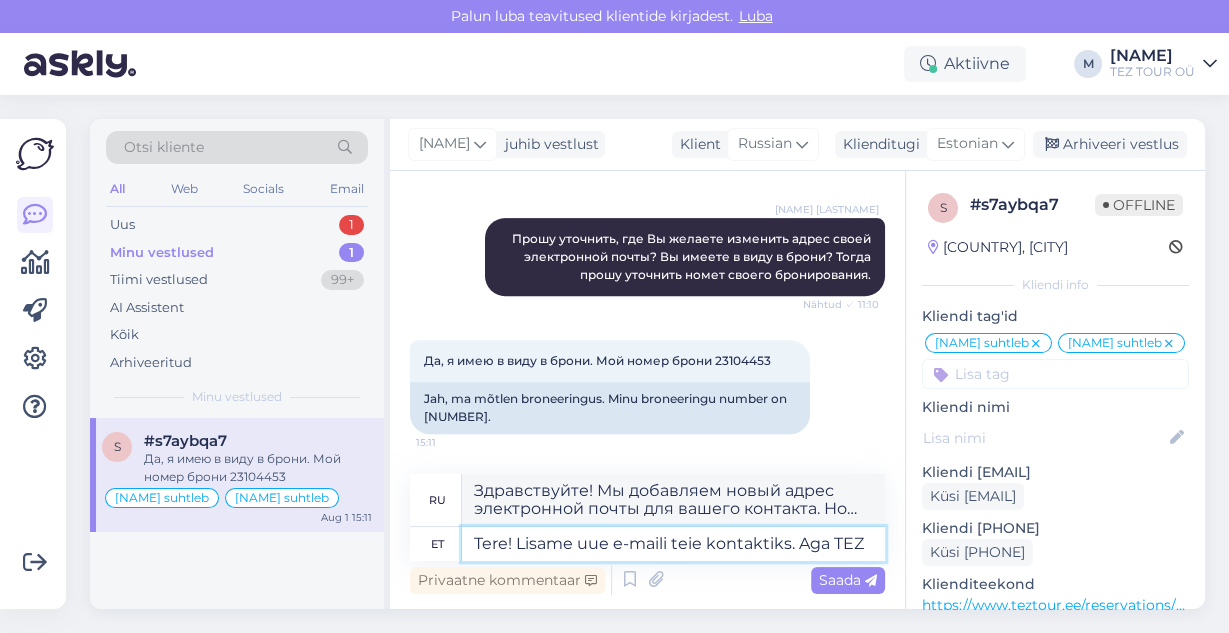 type on "Tere! Lisame uue e-maili teie kontaktiks. Aga TEZ T" 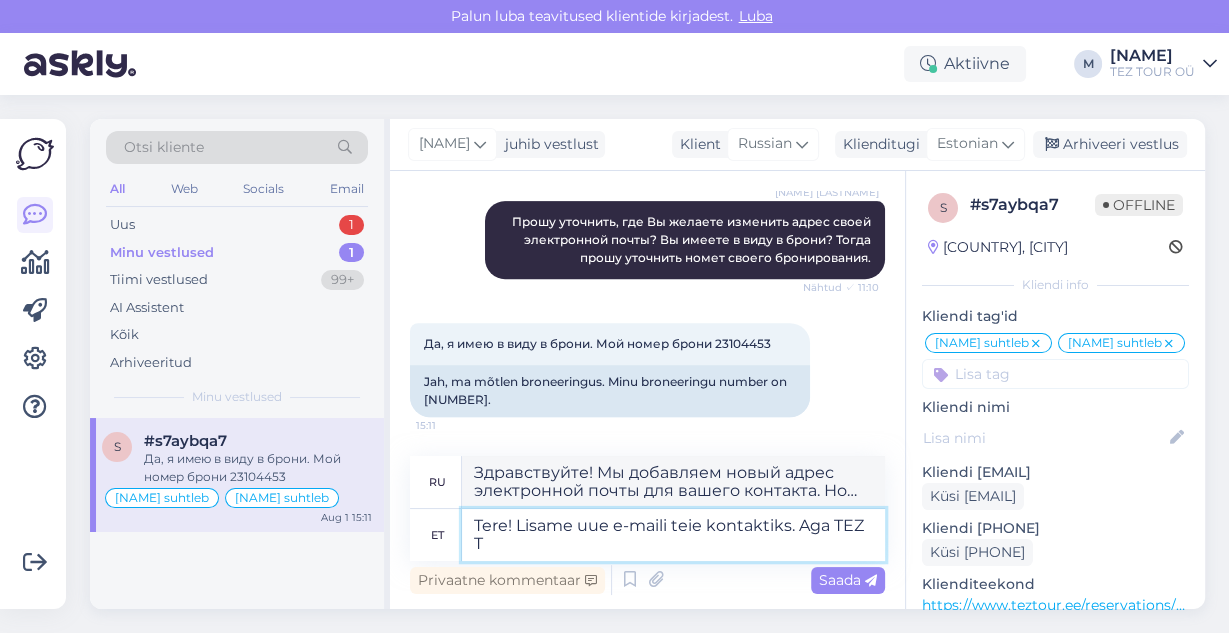 type on "Здравствуйте! Мы добавляем новый адрес электронной почты для вашего контакта. Но TEZ" 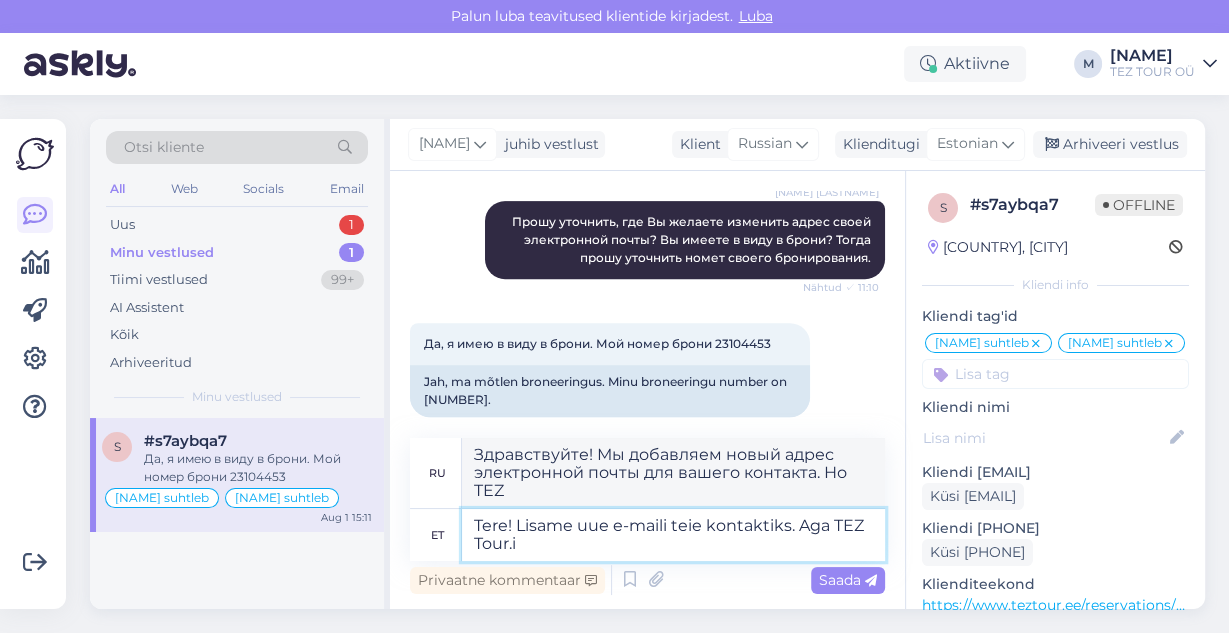 type on "Tere! Lisame uue e-maili teie kontaktiks. Aga TEZ Tour.i o" 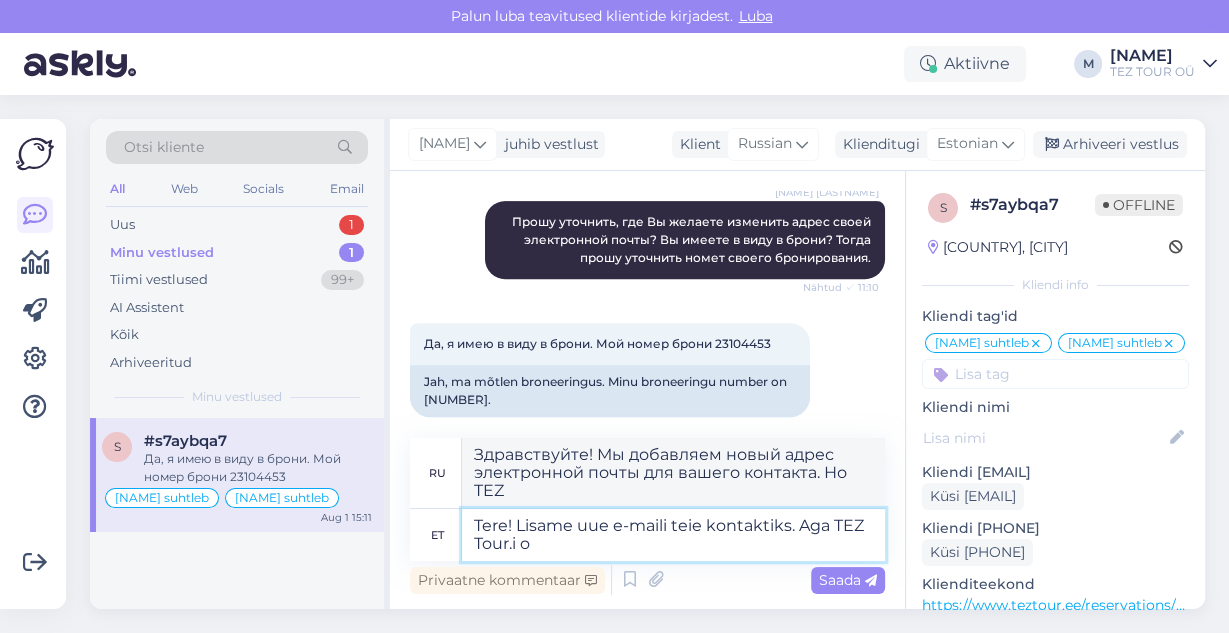 type on "Здравствуйте! Мы добавляем новый адрес электронной почты для вашего контакта. Но TEZ Tour.i" 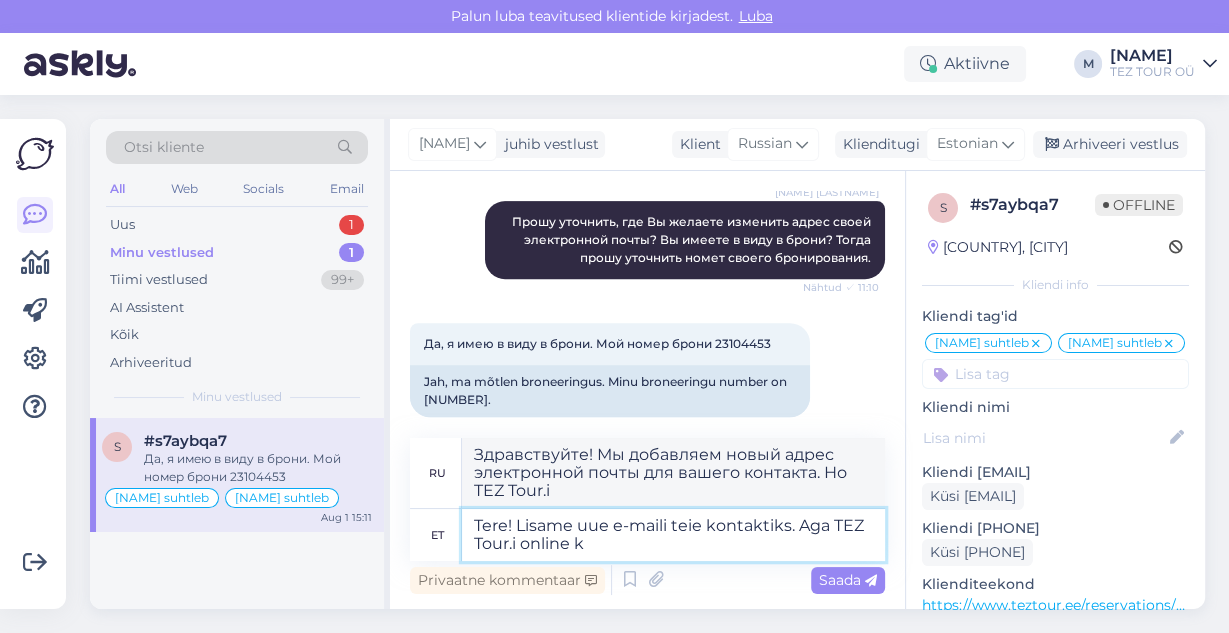 type on "Tere! Lisame uue e-maili teie kontaktiks. Aga TEZ Tour.i online ka" 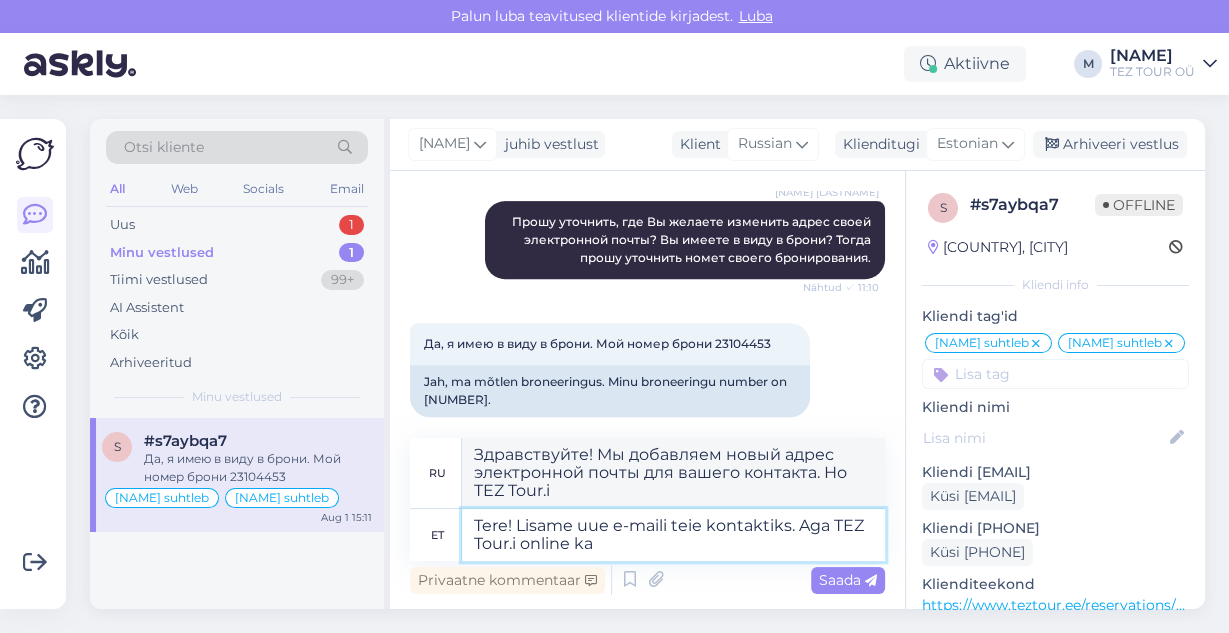type on "Здравствуйте! Мы добавляем новый адрес электронной почты для вашего контакта. Но TEZ Tour.i онлайн." 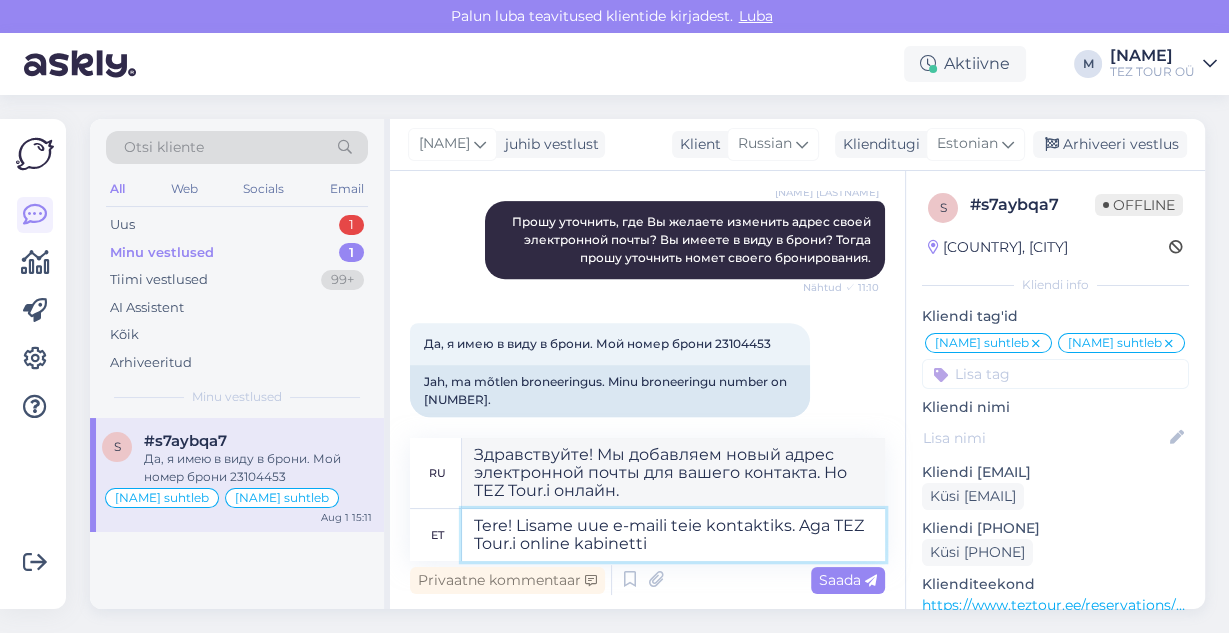 type on "Tere! Lisame uue e-maili teie kontaktiks. Aga TEZ Tour.i online kabinetti s" 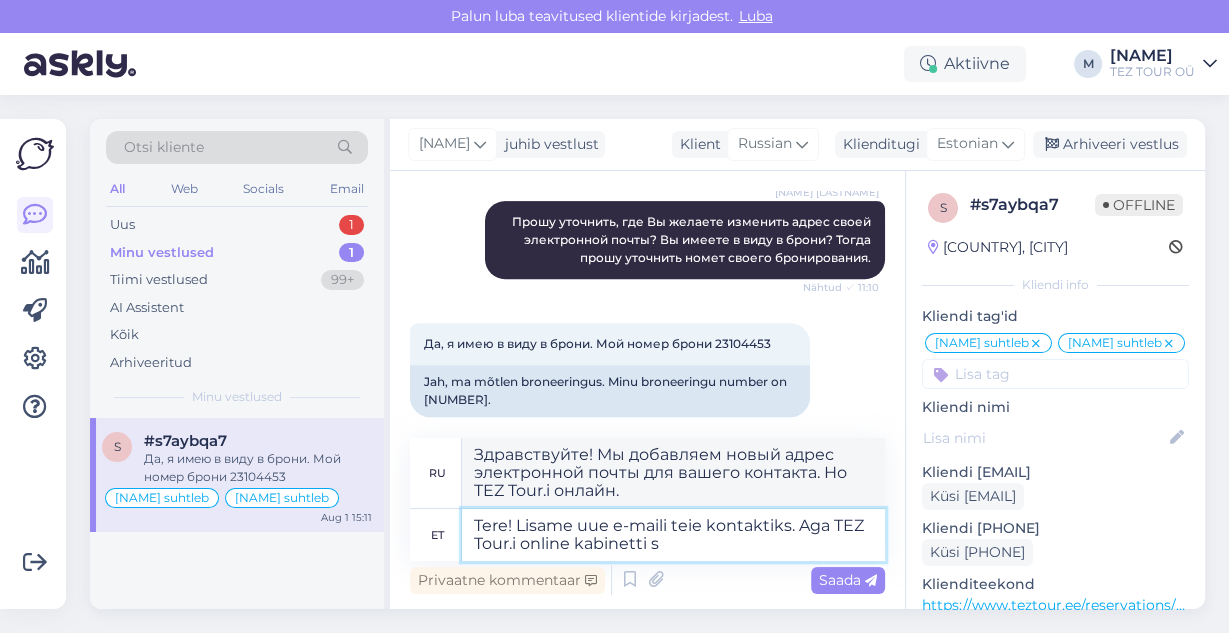 type on "Здравствуйте! Мы добавляем новый адрес электронной почты для вашего контакта. Но в онлайн-офисе TEZ Tour.i" 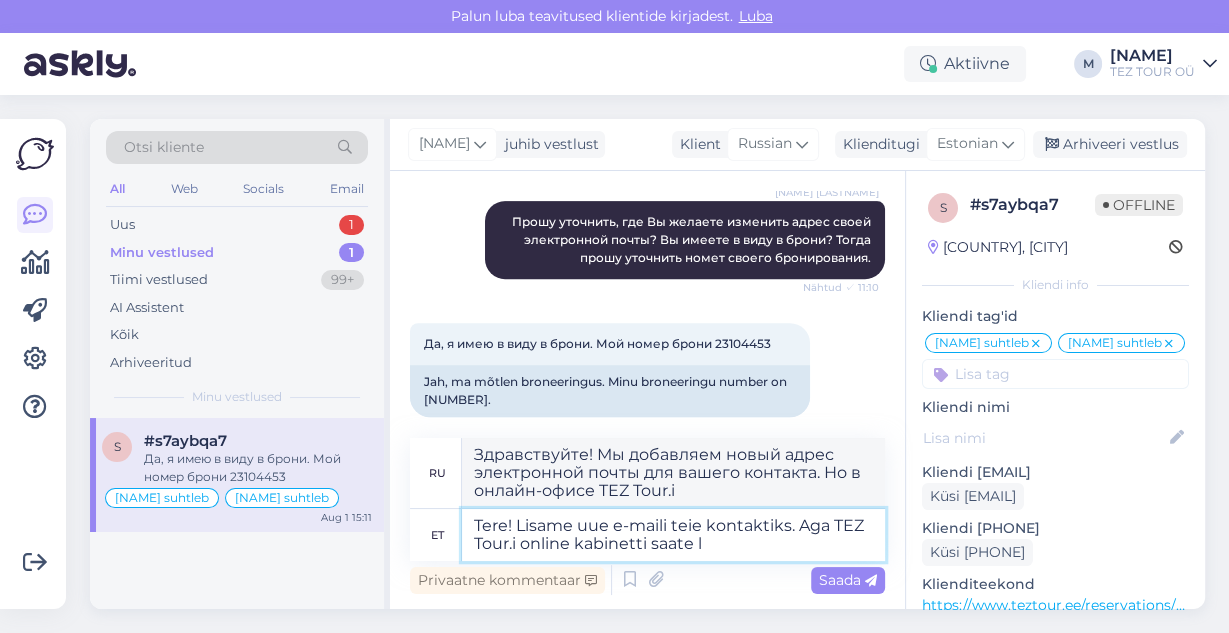 type on "Tere! Lisame uue e-maili teie kontaktiks. Aga TEZ Tour.i online kabinetti saate lo" 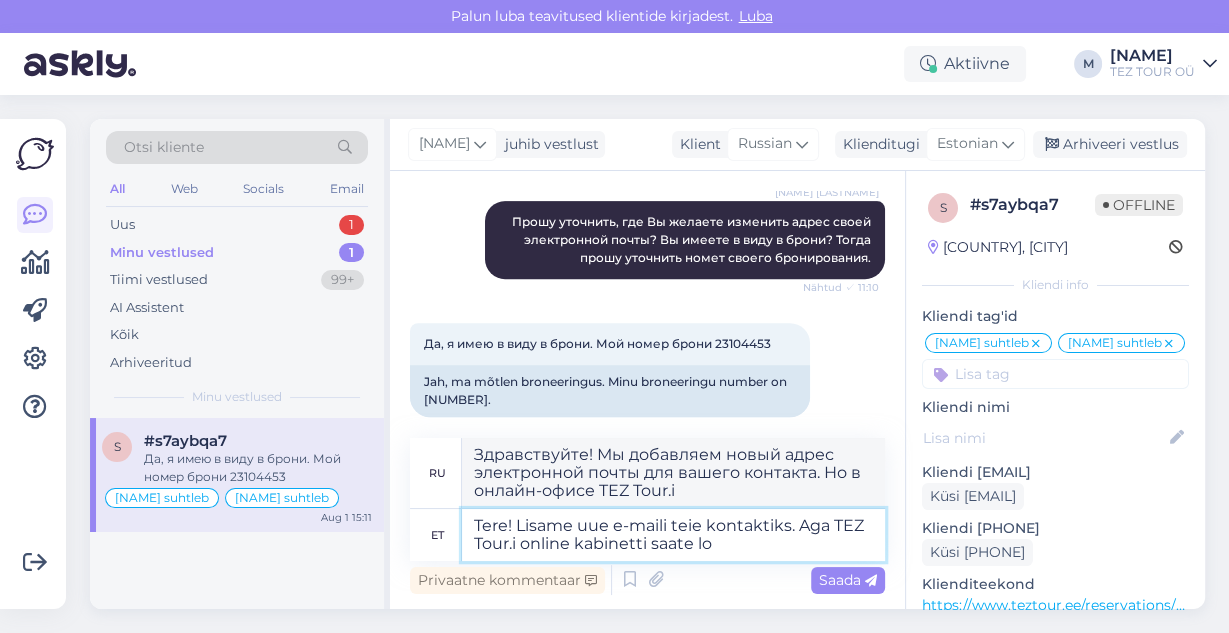 type on "Здравствуйте! Мы добавим новый адрес электронной почты в качестве контактного. Но вы можете воспользоваться онлайн-офисом TEZ Tour.i" 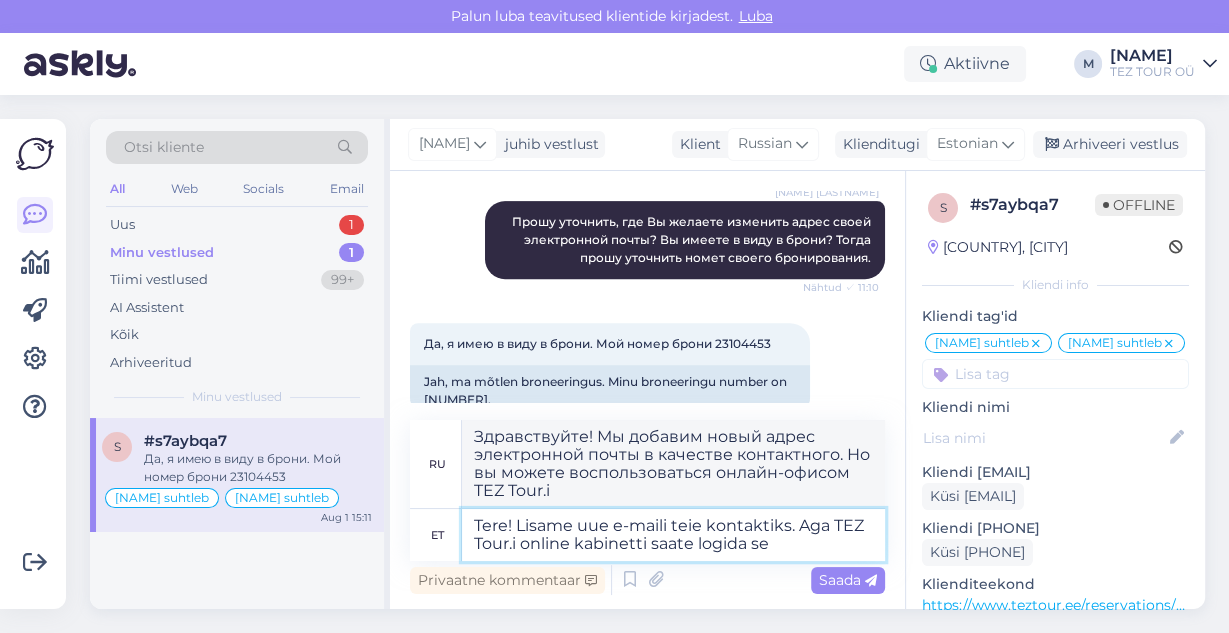type on "Tere! Lisame uue e-maili teie kontaktiks. Aga TEZ Tour.i online kabinetti saate logida sel" 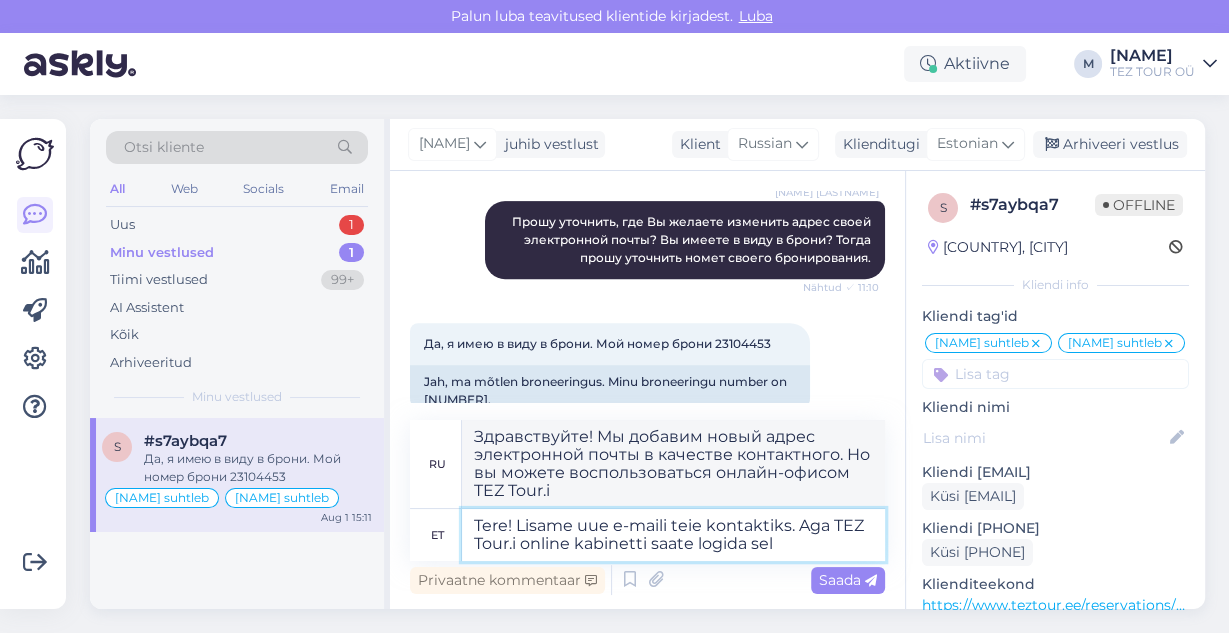type on "Здравствуйте! Мы добавим новый адрес электронной почты для связи. Но вы можете войти в онлайн-аккаунт TEZ Tour.i" 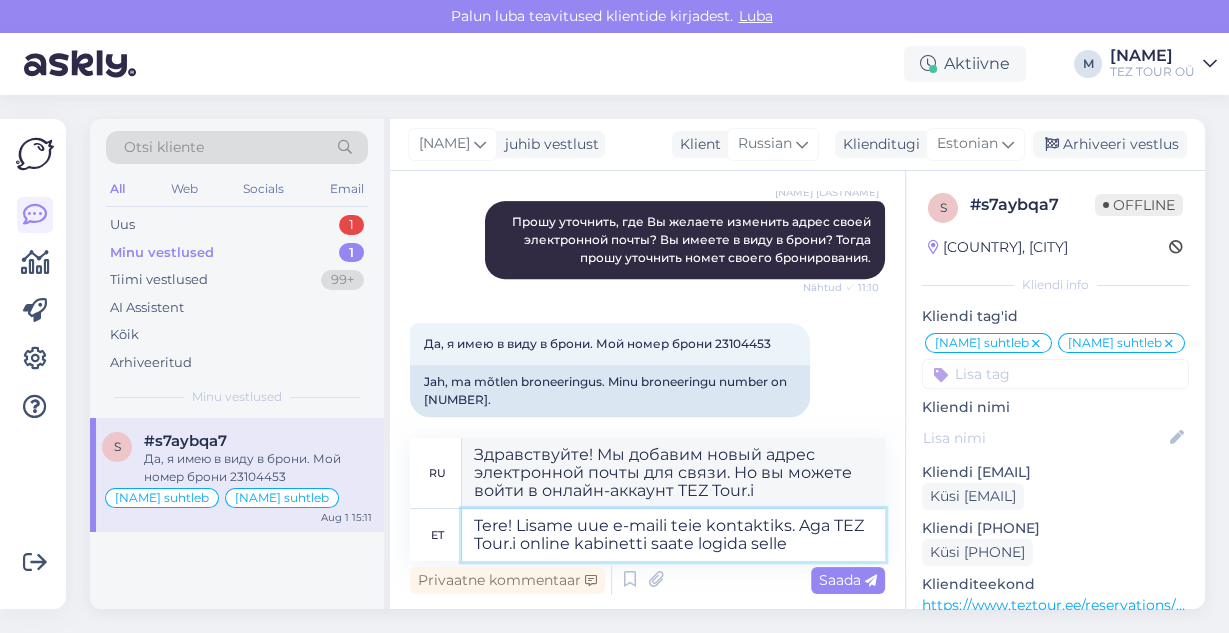 type on "Tere! Lisame uue e-maili teie kontaktiks. Aga TEZ Tour.i online kabinetti saate logida selle" 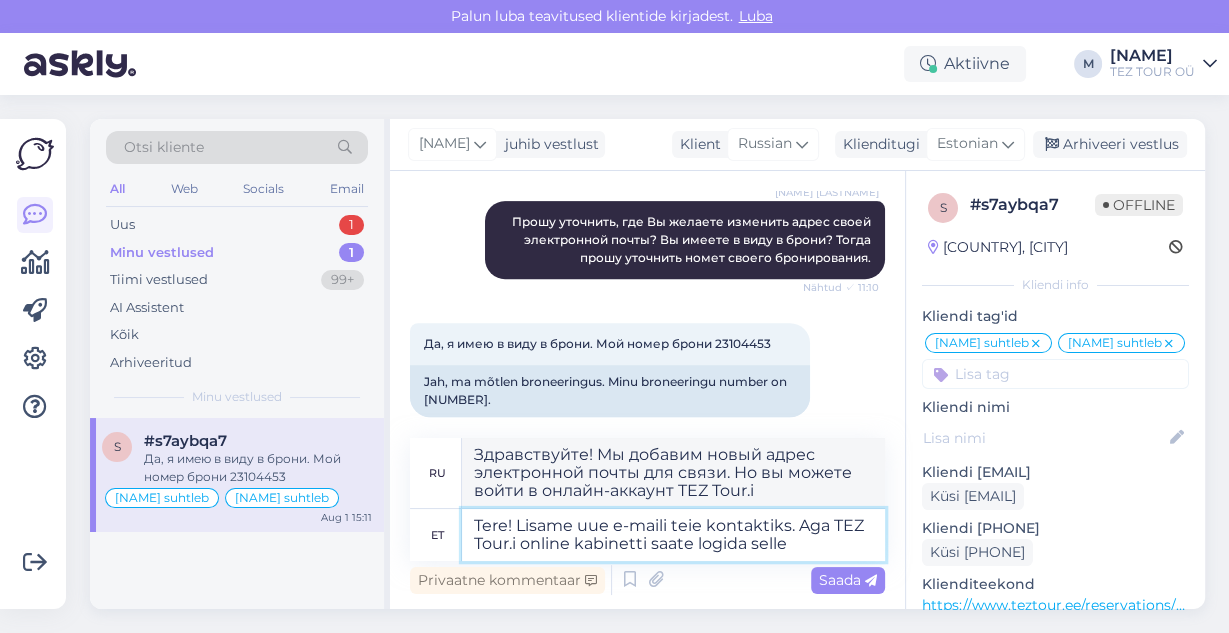 type on "Здравствуйте! Мы добавим новый адрес электронной почты в качестве контактного. Но вы можете войти в онлайн-аккаунт TEZ Tour.i , используя этот адрес." 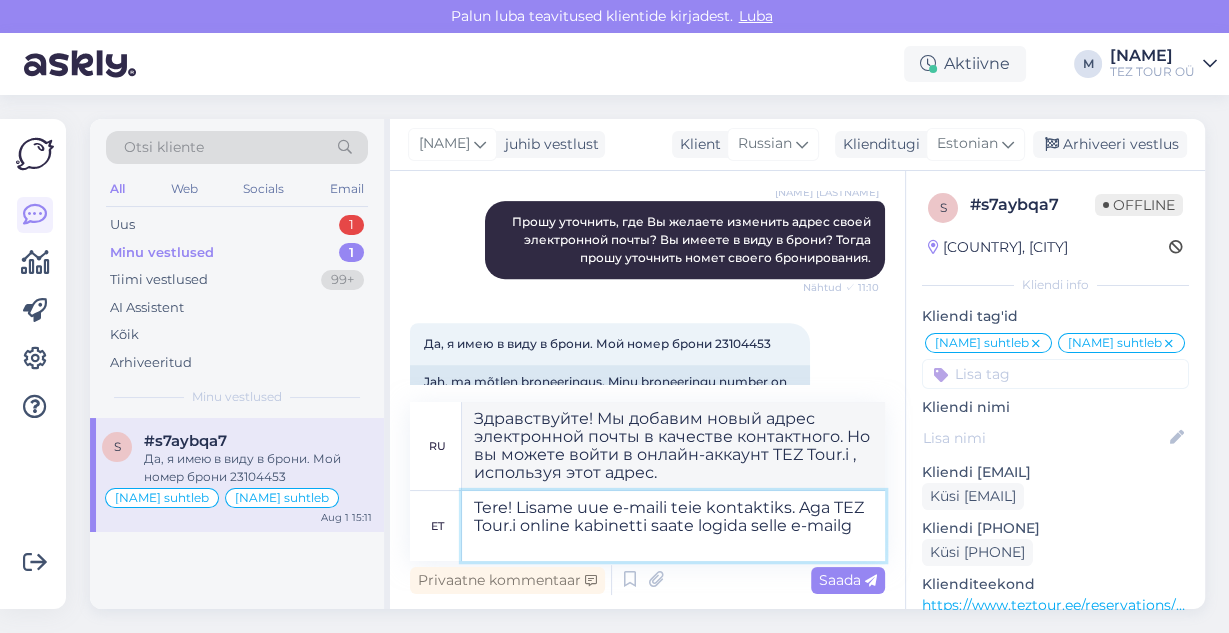type on "Tere! Lisame uue e-maili teie kontaktiks. Aga TEZ Tour.i online kabinetti saate logida selle e-mailga" 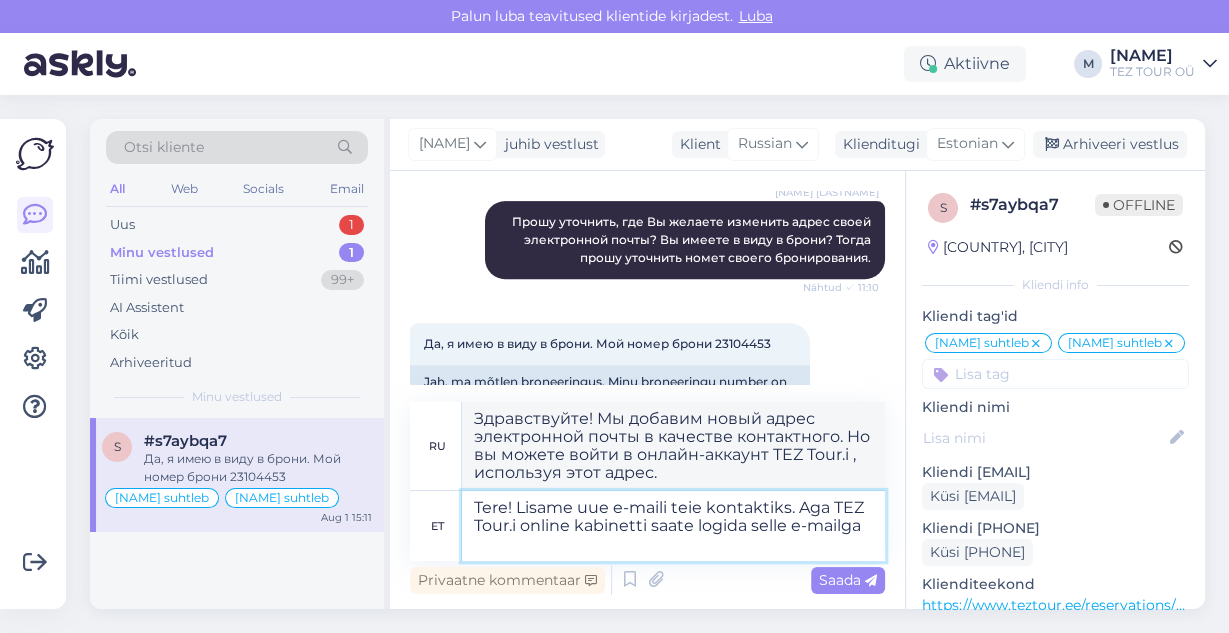 type on "Здравствуйте! Мы добавим новый адрес электронной почты в качестве контактного. Однако вы можете войти в онлайн-офис TEZ Tour.i , используя этот адрес." 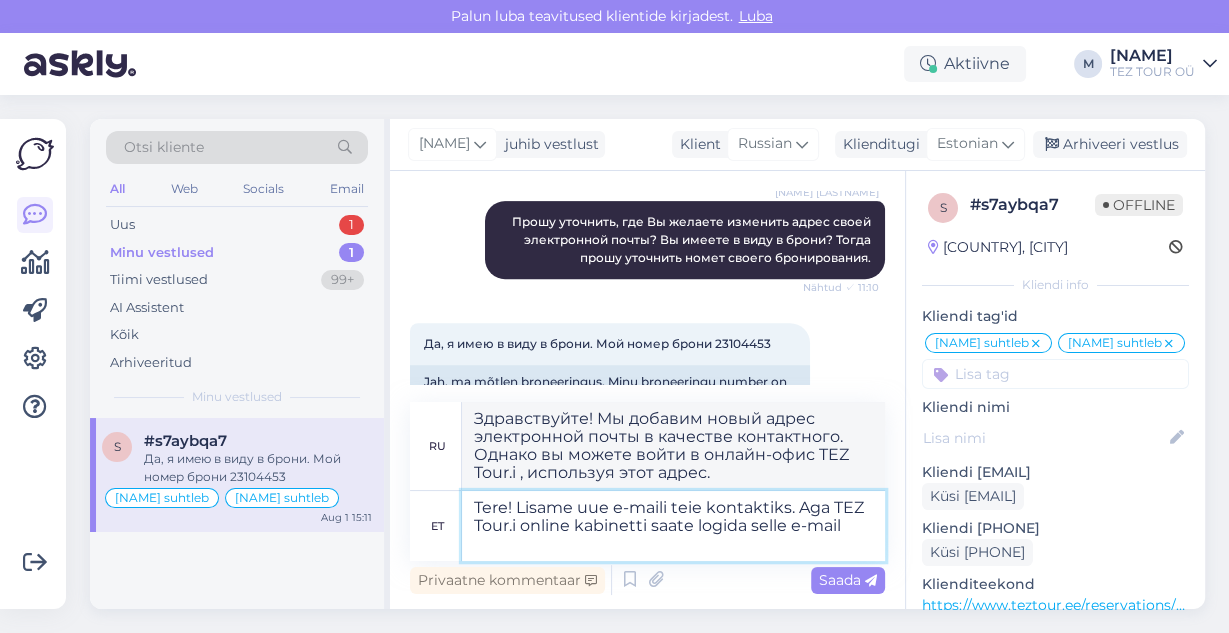 type on "Tere! Lisame uue e-maili teie kontaktiks. Aga TEZ Tour.i online kabinetti saate logida selle e-maili" 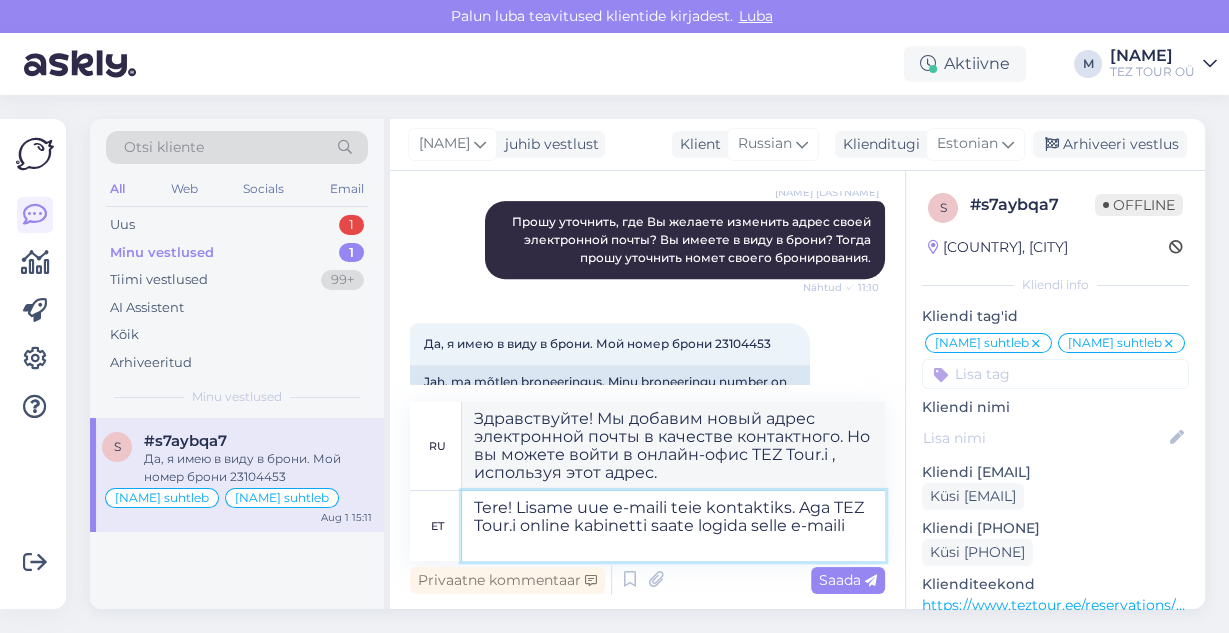 type on "Здравствуйте! Мы добавим новый адрес электронной почты в качестве контактного. Однако вы можете войти в онлайн-офис TEZ Tour.i , используя этот адрес." 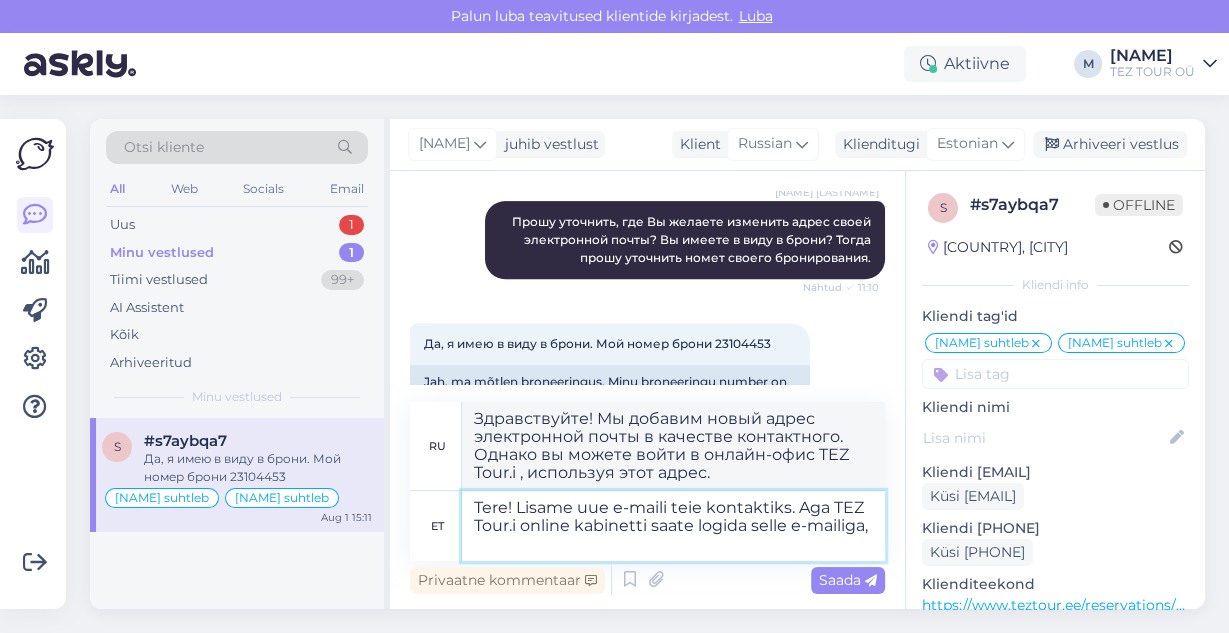 type on "Tere! Lisame uue e-maili teie kontaktiks. Aga TEZ Tour.i online kabinetti saate logida selle e-mailiga, m" 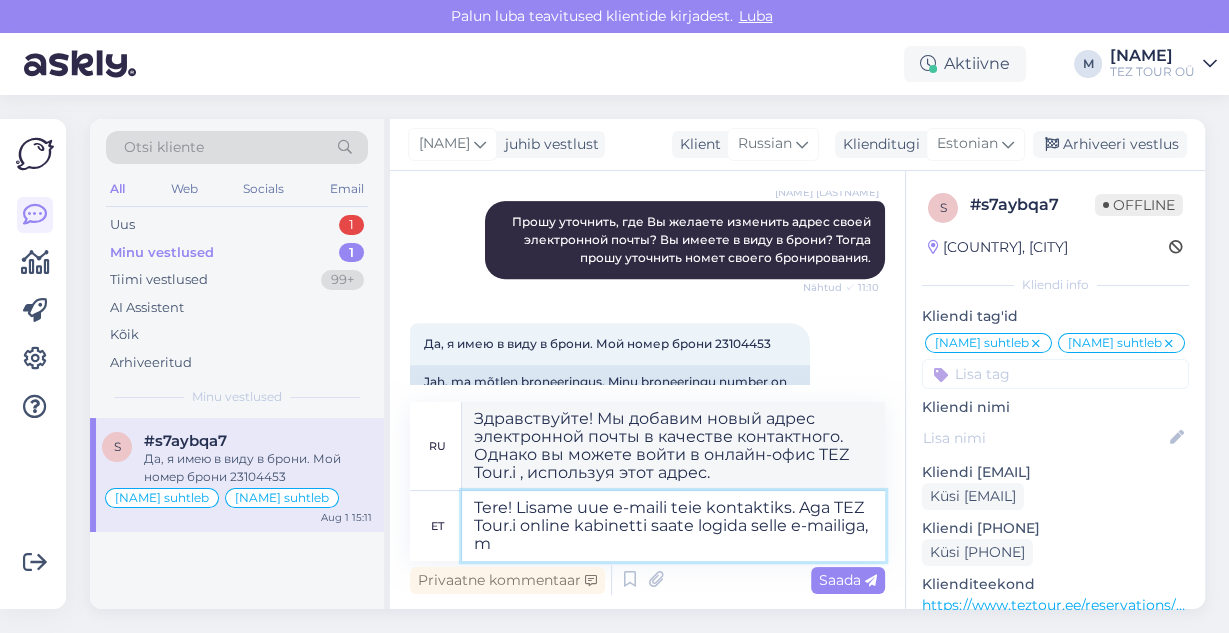 type on "Здравствуйте! Мы добавляем новый адрес электронной почты для вашего контакта. Но вы можете войти в онлайн-офис TEZ Tour.i , используя этот адрес." 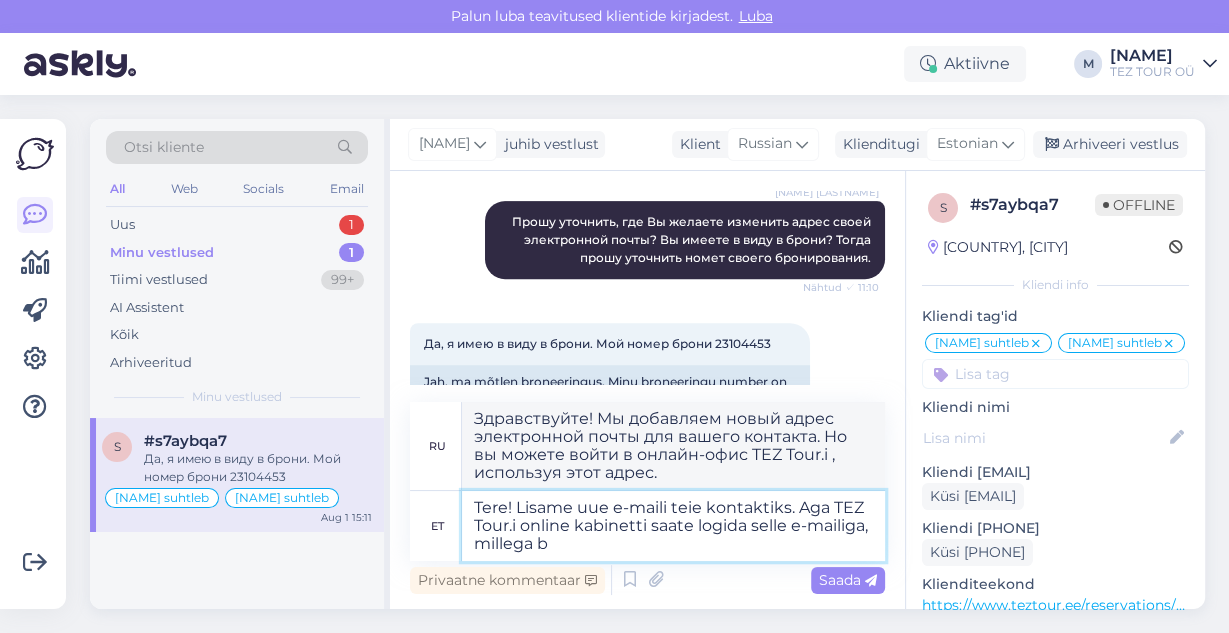 type on "Tere! Lisame uue e-maili teie kontaktiks. Aga TEZ Tour.i online kabinetti saate logida selle e-mailiga, millega br" 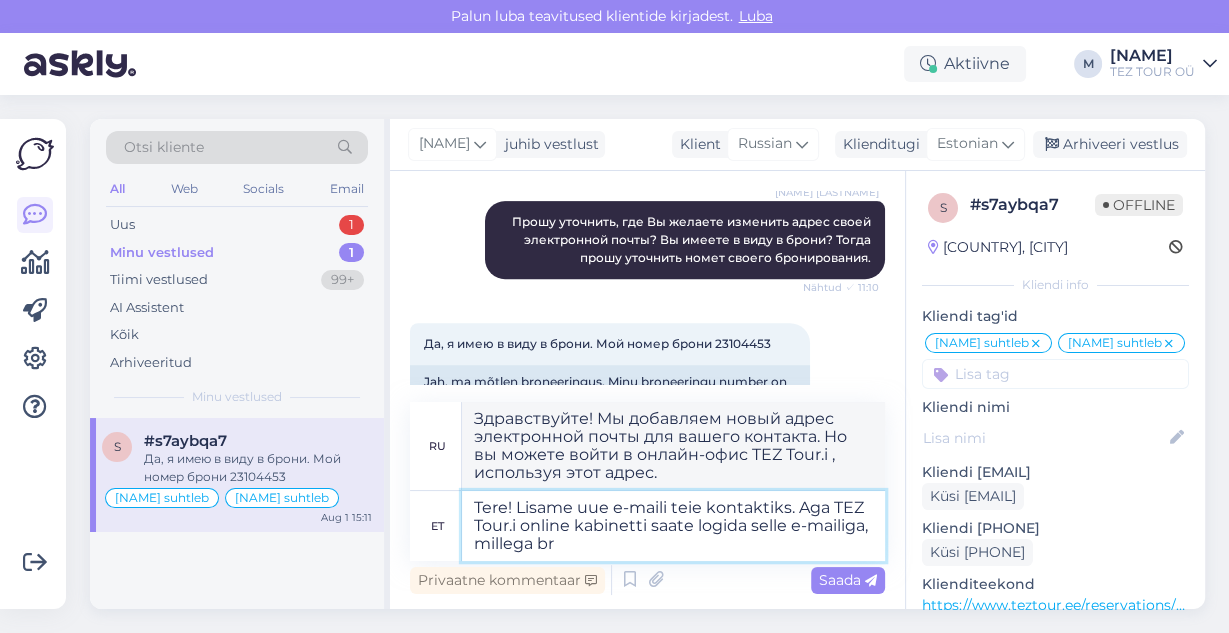 type on "Здравствуйте! Мы добавим новый адрес электронной почты в качестве контактного. Но вы можете войти в онлайн-офис TEZ Tour.i , используя тот же адрес электронной почты, который вы использовали." 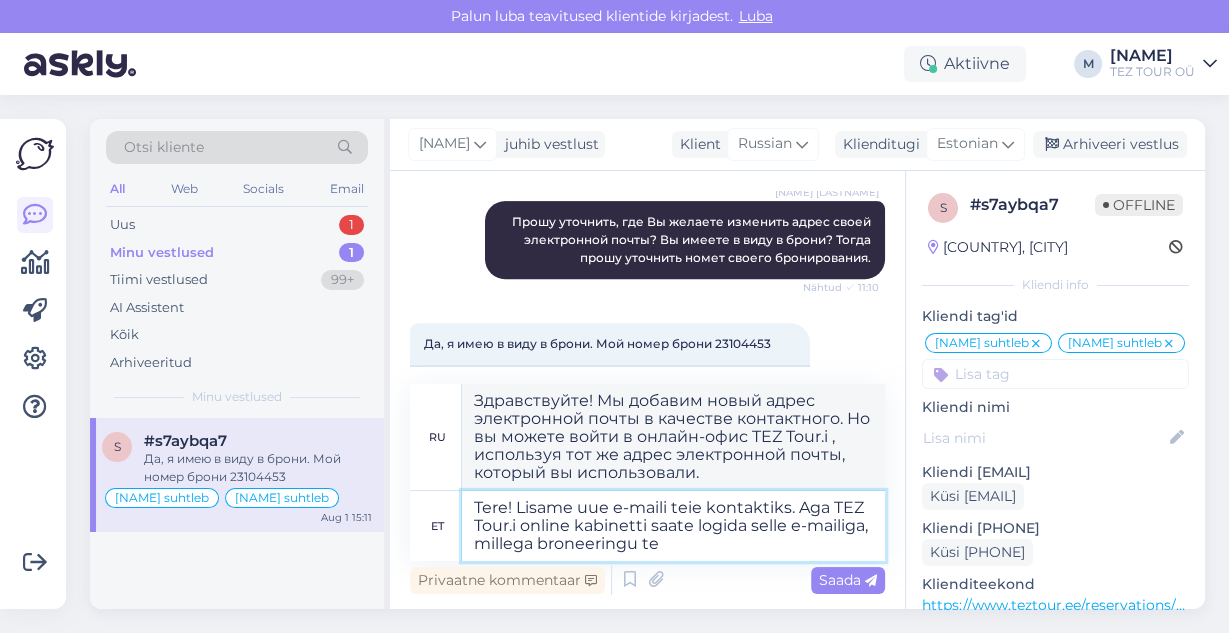 type on "Tere! Lisame uue e-maili teie kontaktiks. Aga TEZ Tour.i online kabinetti saate logida selle e-mailiga, millega broneeringu teg" 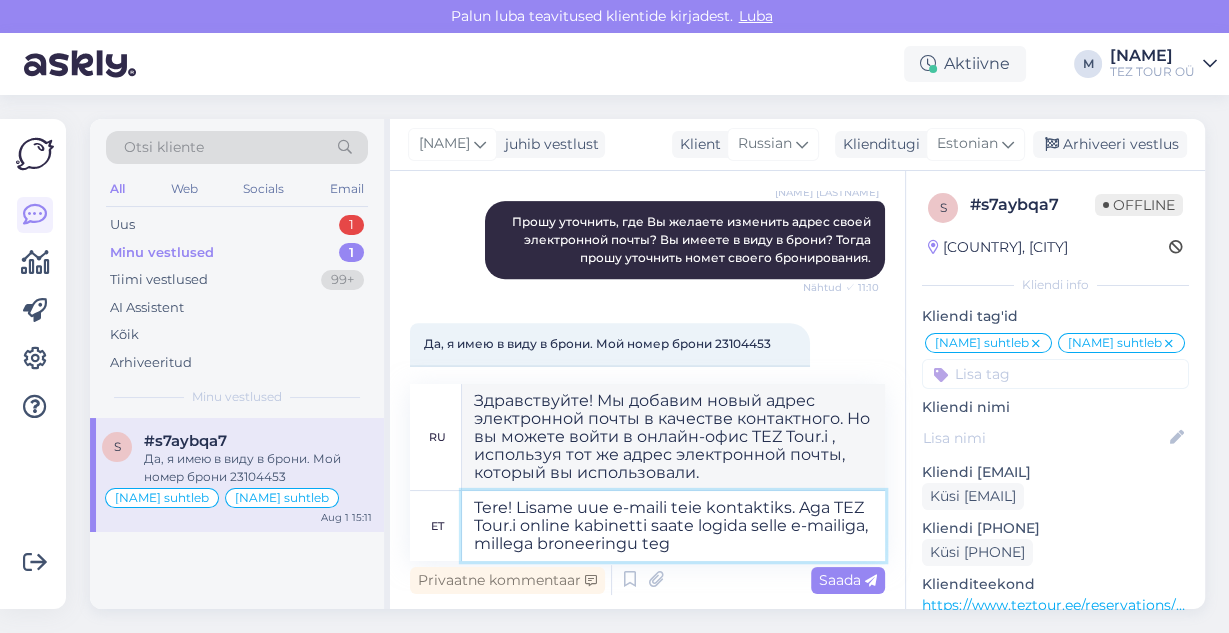 type on "Здравствуйте! Мы добавим новый адрес электронной почты в качестве контактного. Но вы можете войти в онлайн-аккаунт TEZ Tour.i , используя тот же адрес электронной почты, который вы использовали при бронировании." 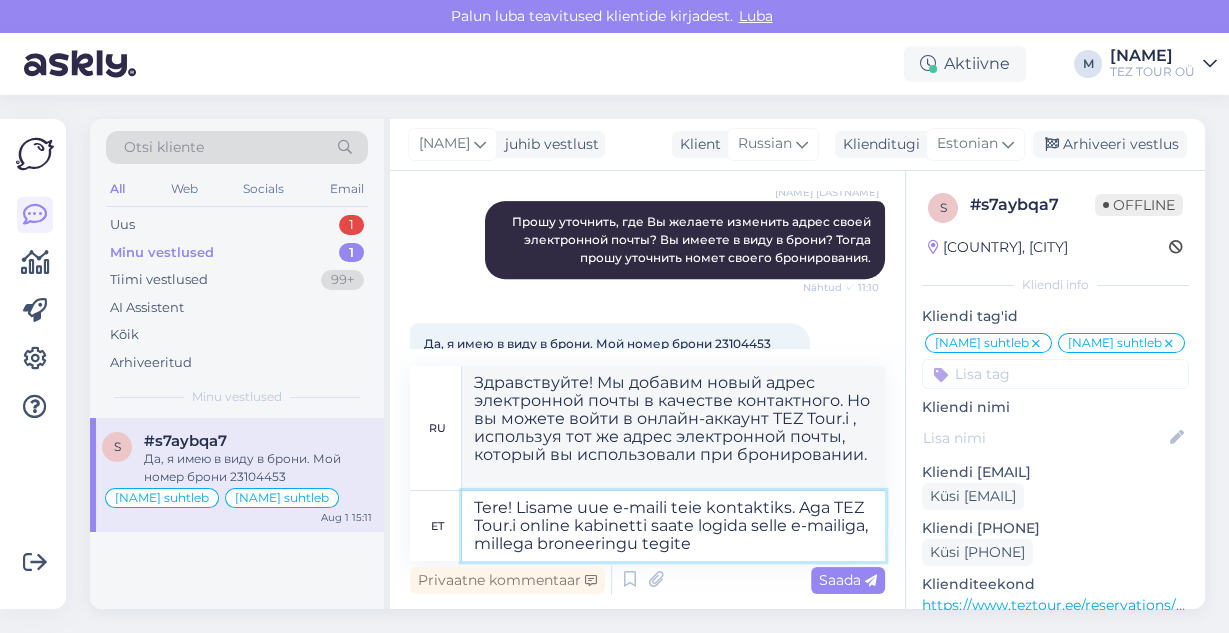 type on "Tere! Lisame uue e-maili teie kontaktiks. Aga TEZ Tour.i online kabinetti saate logida selle e-mailiga, millega broneeringu tegite." 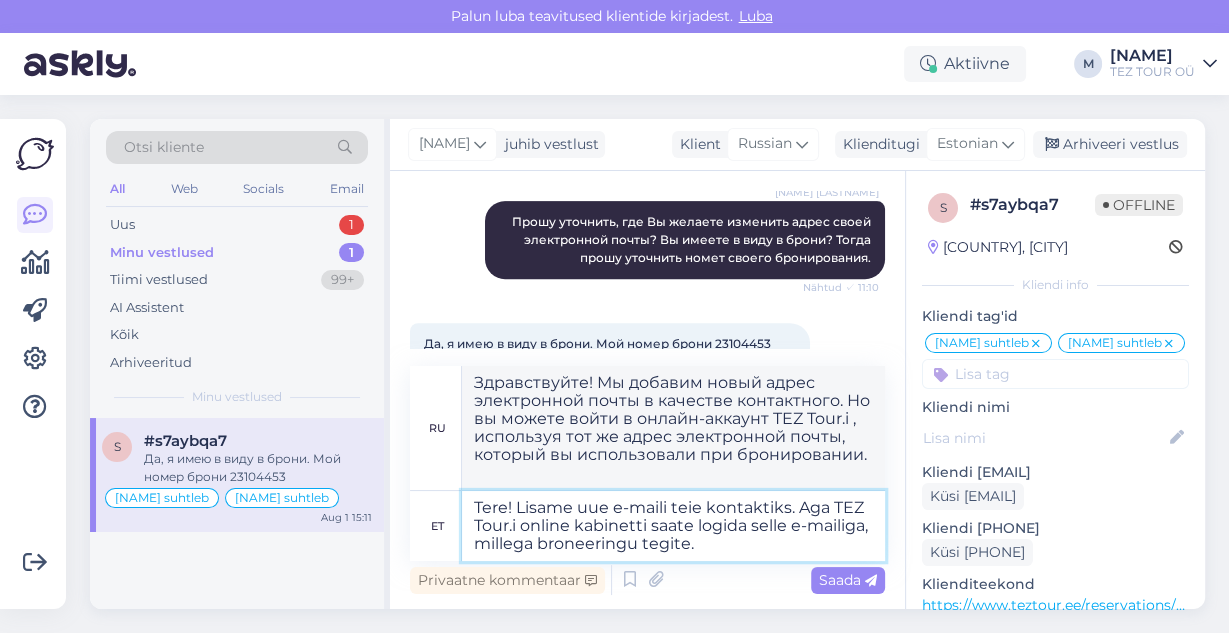 type on "Здравствуйте! Мы добавим новый адрес электронной почты для вашего контакта. Но вы можете войти в онлайн-аккаунт TEZ Tour.i , используя тот же адрес электронной почты, который вы использовали при бронировании." 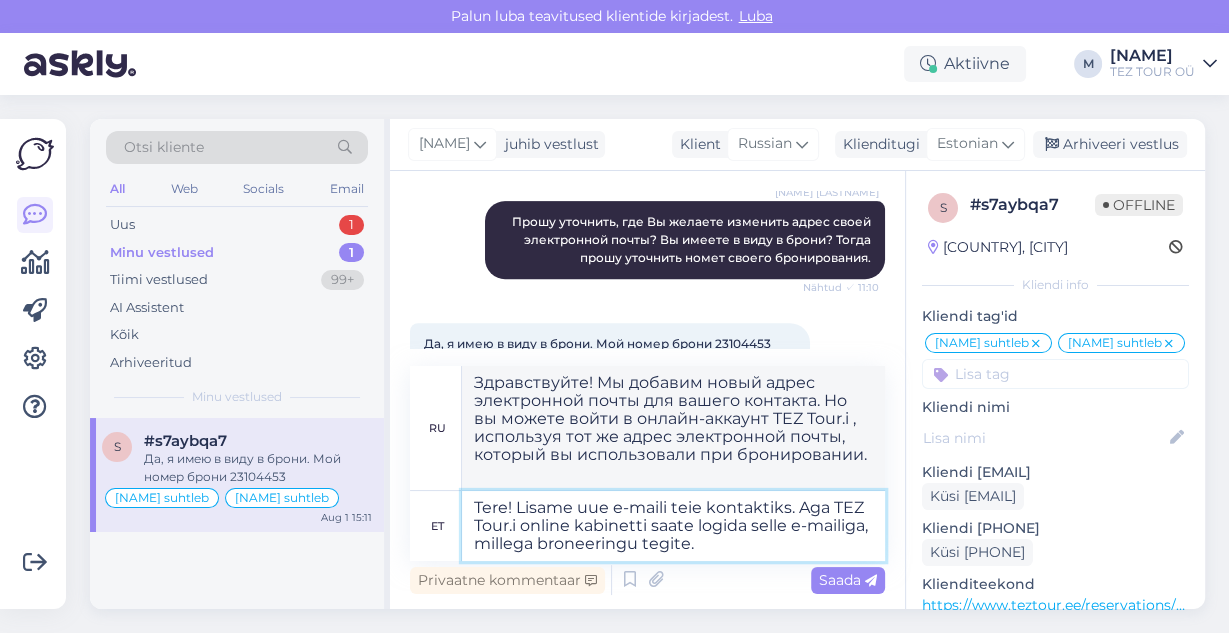 click on "Tere! Lisame uue e-maili teie kontaktiks. Aga TEZ Tour.i online kabinetti saate logida selle e-mailiga, millega broneeringu tegite." at bounding box center (673, 526) 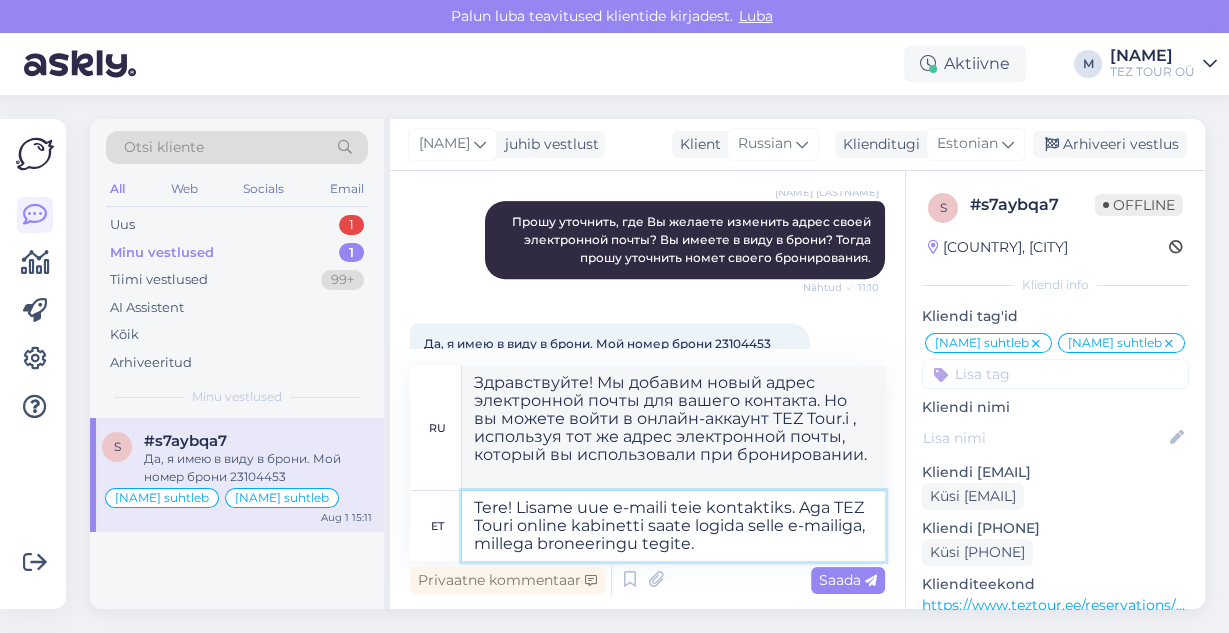 type on "Tere! Lisame uue e-maili teie kontaktiks. Aga TEZ Tour-i online kabinetti saate logida selle e-mailiga, millega broneeringu tegite." 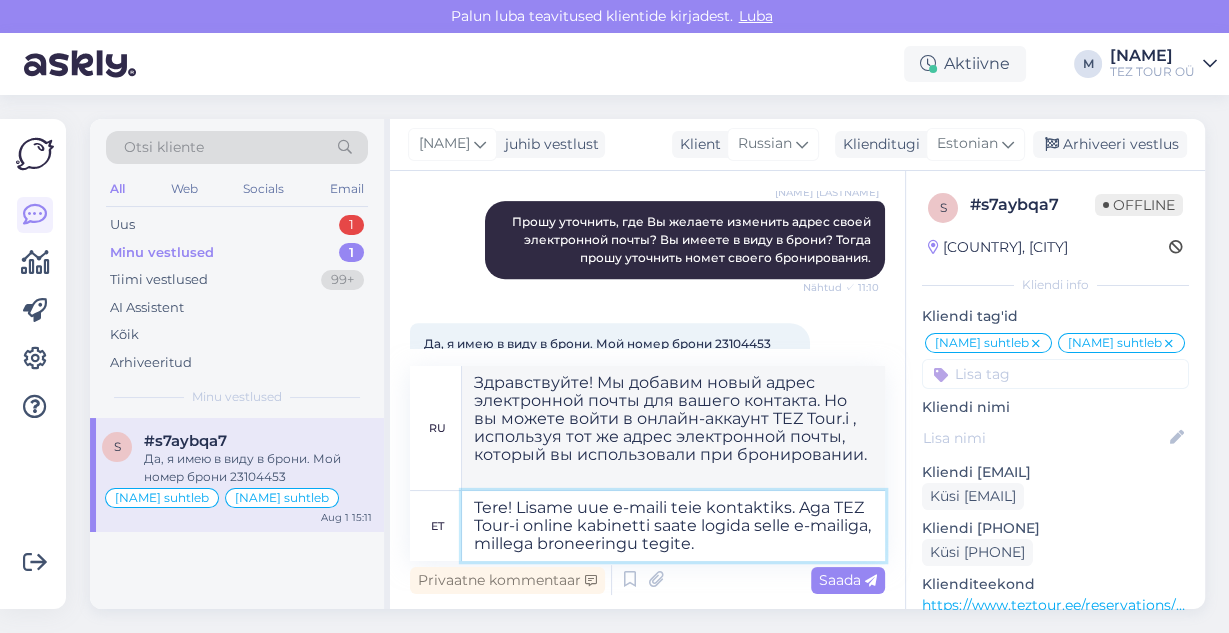 type on "Здравствуйте! Мы добавляем новый адрес электронной почты для вашего контакта. Но вы можете войти в онлайн-аккаунт TEZ Tour, используя тот же адрес электронной почты, который вы использовали при бронировании." 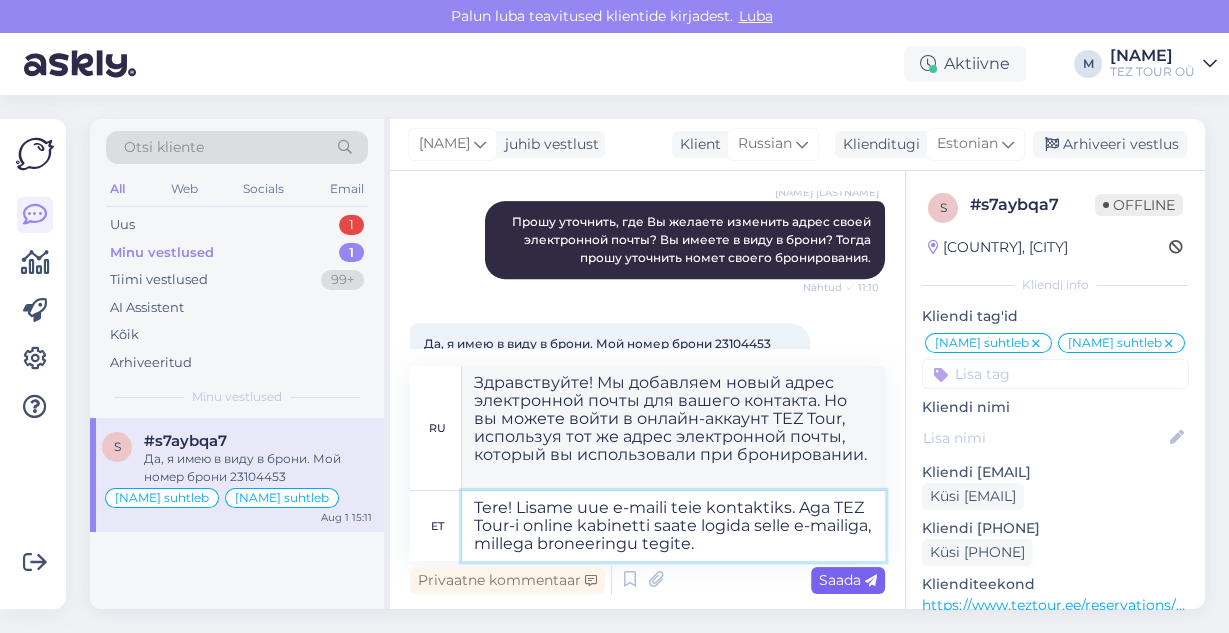 type on "Tere! Lisame uue e-maili teie kontaktiks. Aga TEZ Tour-i online kabinetti saate logida selle e-mailiga, millega broneeringu tegite." 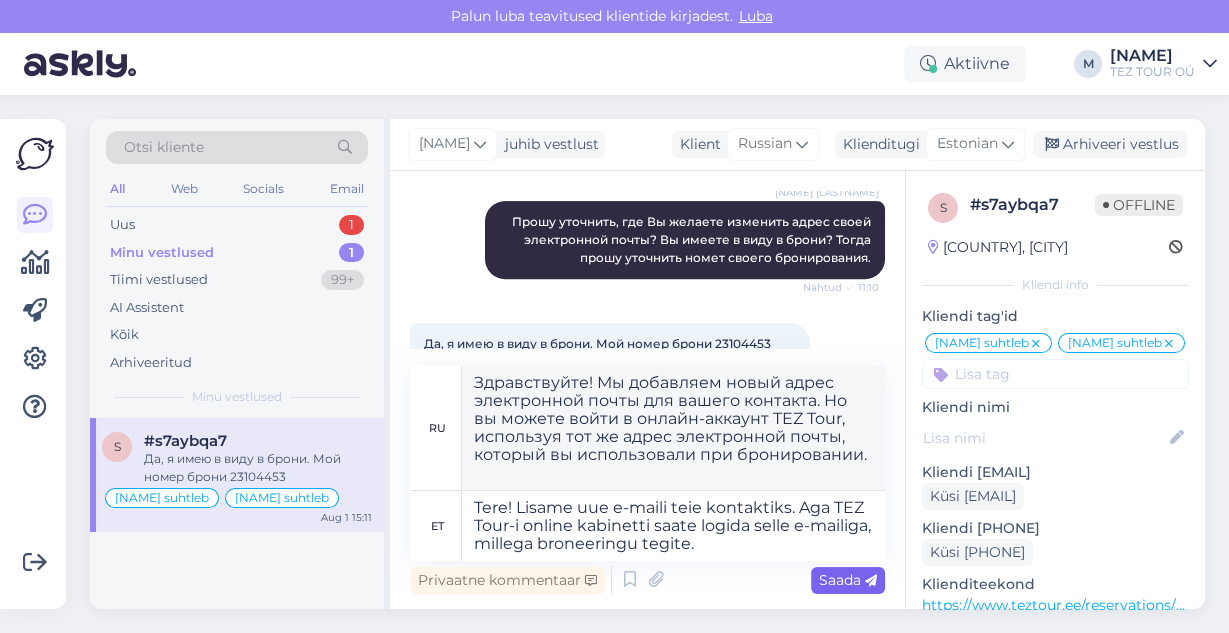 click on "Saada" at bounding box center (848, 580) 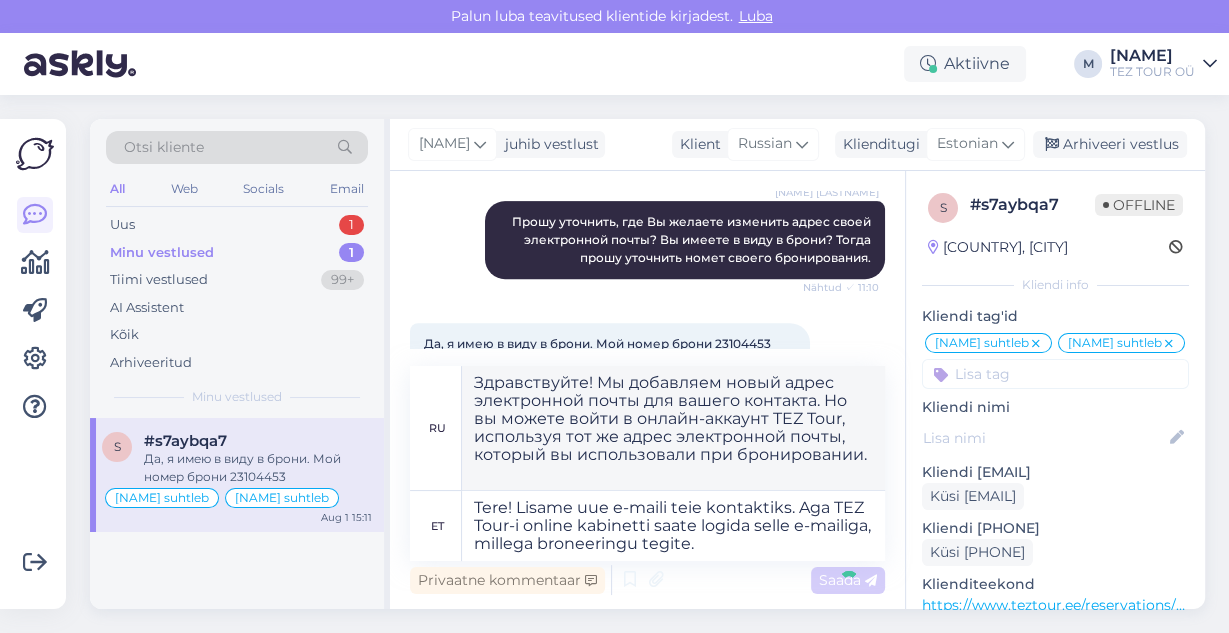 type 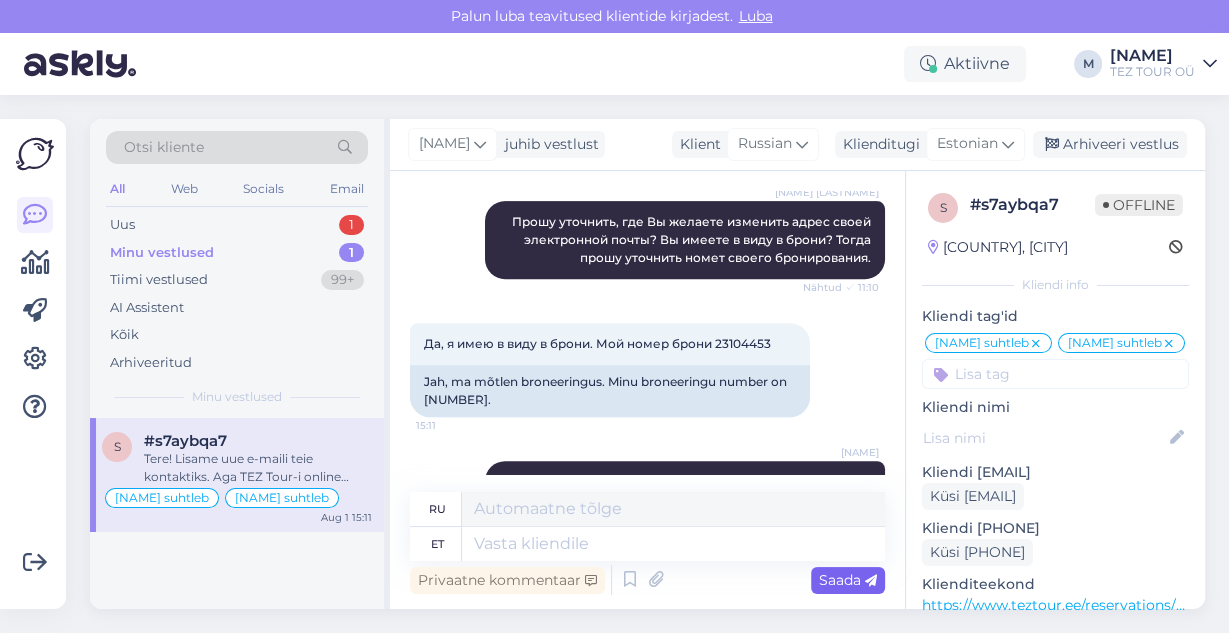 scroll, scrollTop: 932, scrollLeft: 0, axis: vertical 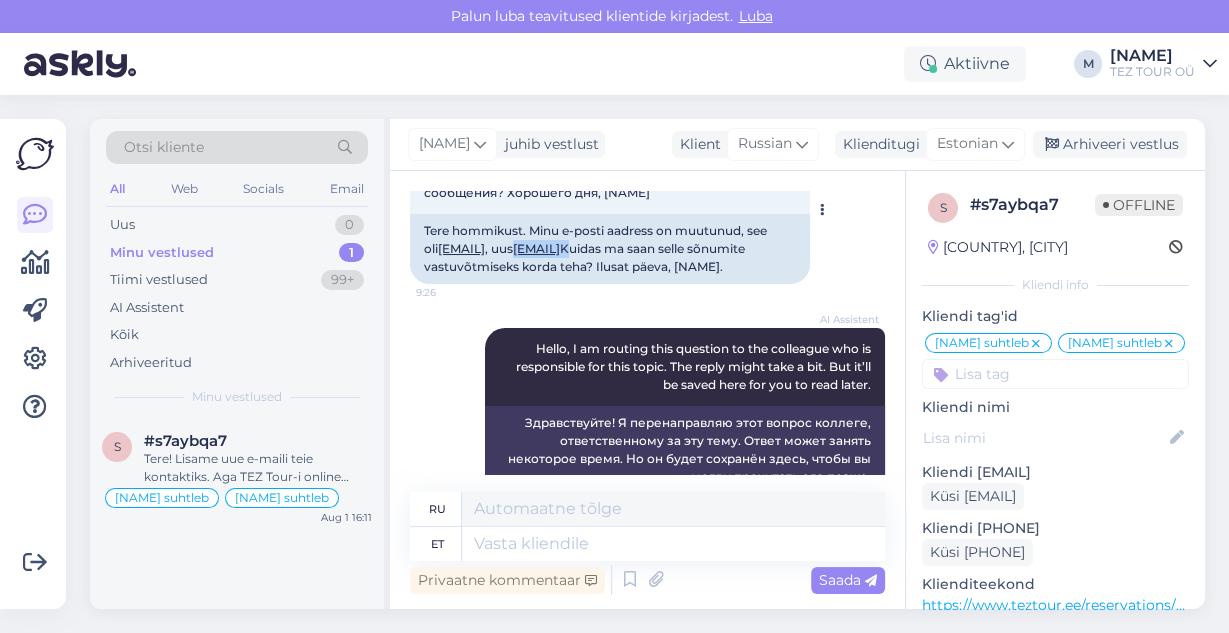 drag, startPoint x: 723, startPoint y: 262, endPoint x: 553, endPoint y: 260, distance: 170.01176 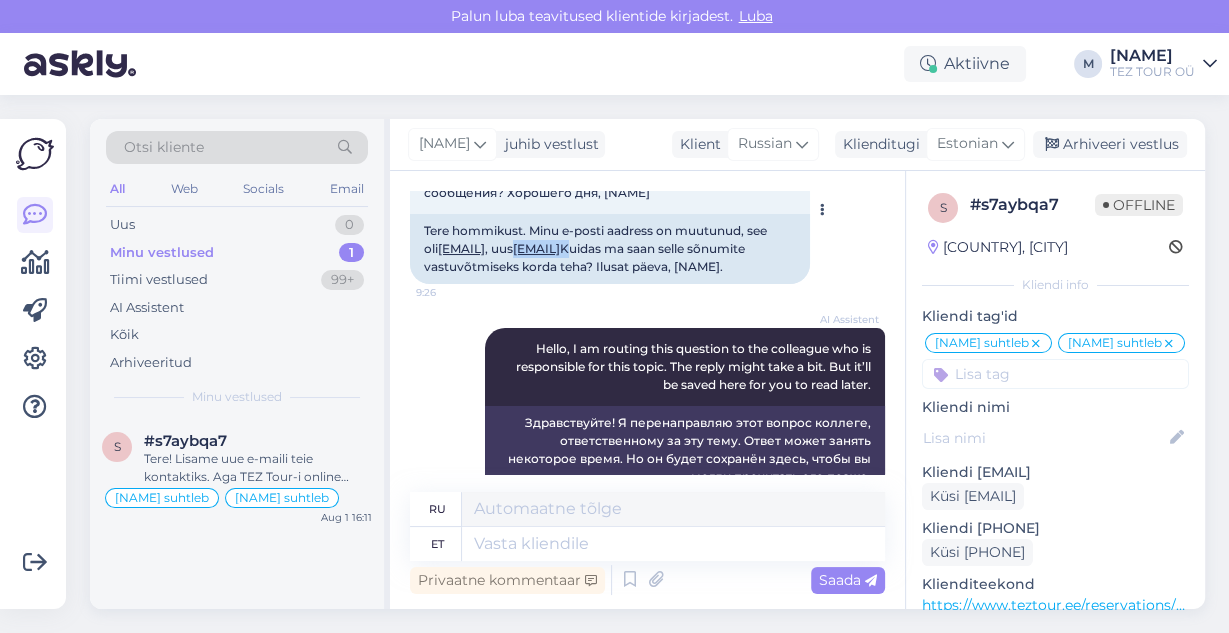 click on "Tere hommikust. Minu e-posti aadress on muutunud, see oli  [EMAIL]  , uus  [EMAIL]  Kuidas ma saan selle sõnumite vastuvõtmiseks korda teha? Ilusat päeva, [NAME]." at bounding box center [610, 249] 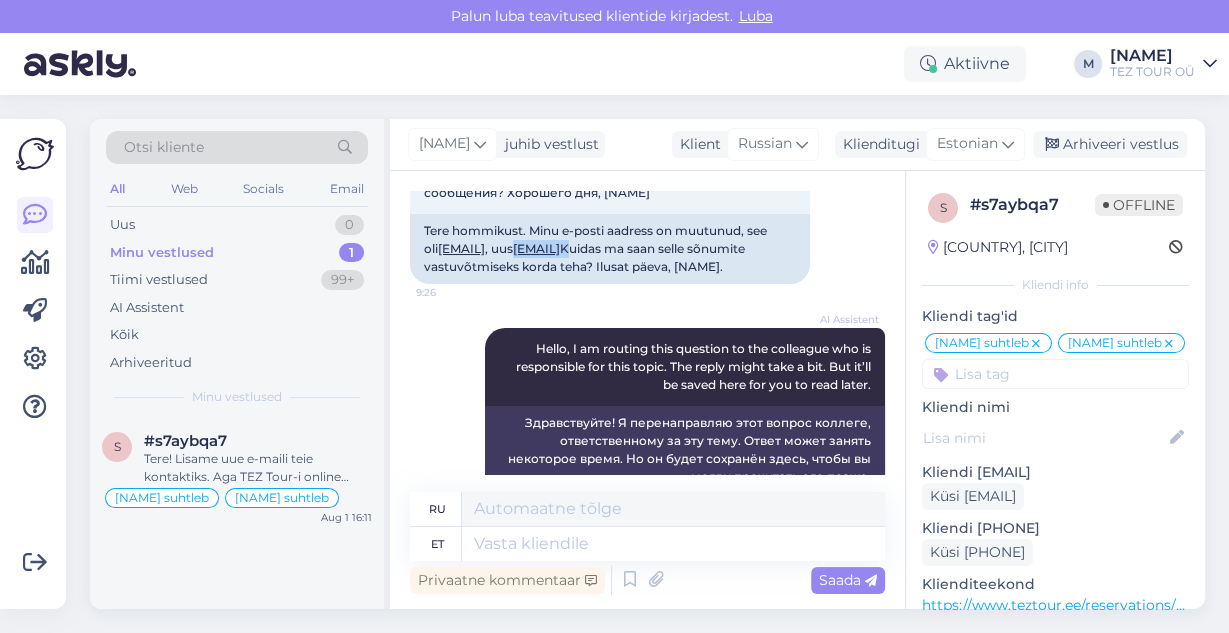 scroll, scrollTop: 932, scrollLeft: 0, axis: vertical 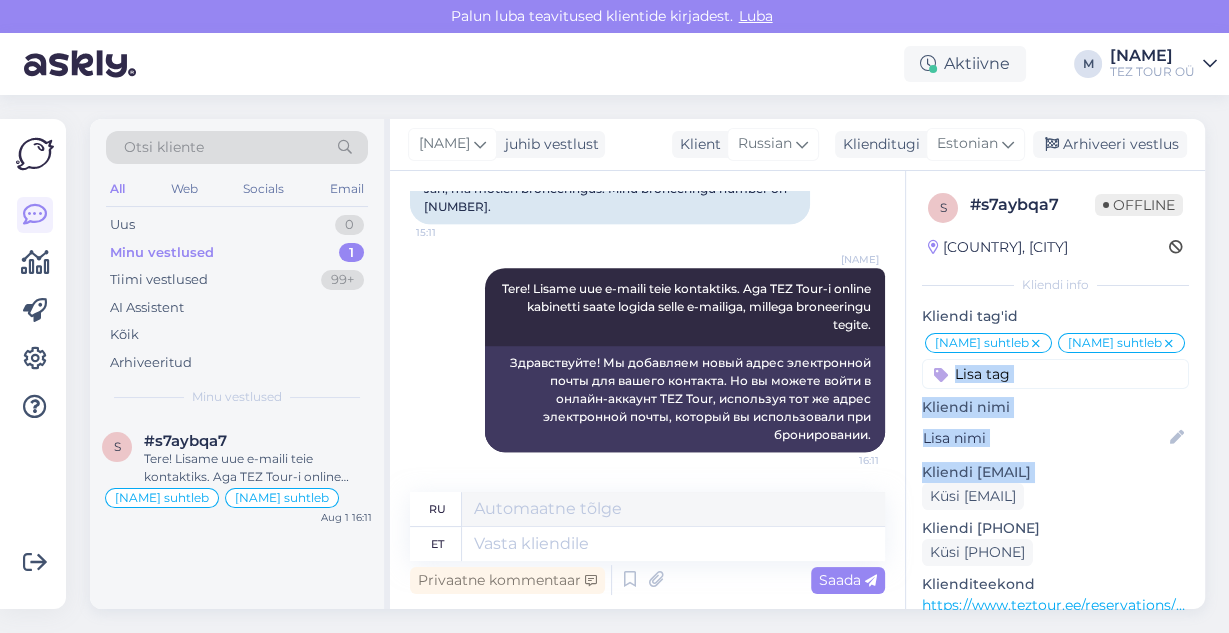 drag, startPoint x: 905, startPoint y: 526, endPoint x: 1069, endPoint y: 276, distance: 298.99164 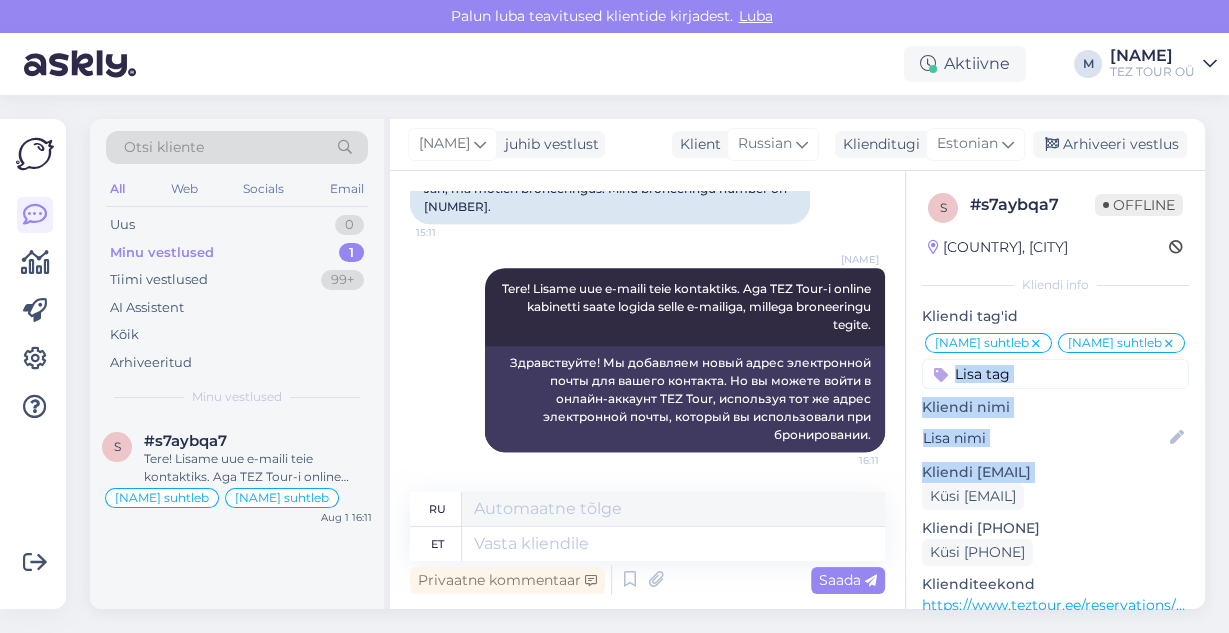 click on "s7aybqa7 Offline     [COUNTRY], [CITY] Kliendi info Kliendi tag'id  [NAME] suhtleb [NAME] suhtleb [NAME] suhtleb [NAME] suhtleb SPAM / VIRUS Family?  JÄLGI!  spam online OOTELEHT  [NAME] suhtleb OOTAN VASTUST  OK  SOS [NAME] Suhtleb 05.02 Скидки в Турции [NAME] vestleb Grupp [NAME] suhtleb [NAME] suhtleb [NAME] suhtleb [NAME] suhtleb [NAME] suhtleb Annulleerimine 22665220 Egiptuse lennupiletid DMITRI Kliendi nimi Kliendi email Küsi meiliaadressi Kliendi telefon Küsi telefoninumbrit Klienditeekond https://www.teztour.ee/reservations/view/id/2956418.html Vaata edasi ... Operatsioonisüsteem Windows 10 Brauser Chrome 138.0.0.0 Lisa Märkmed" at bounding box center [1055, 599] 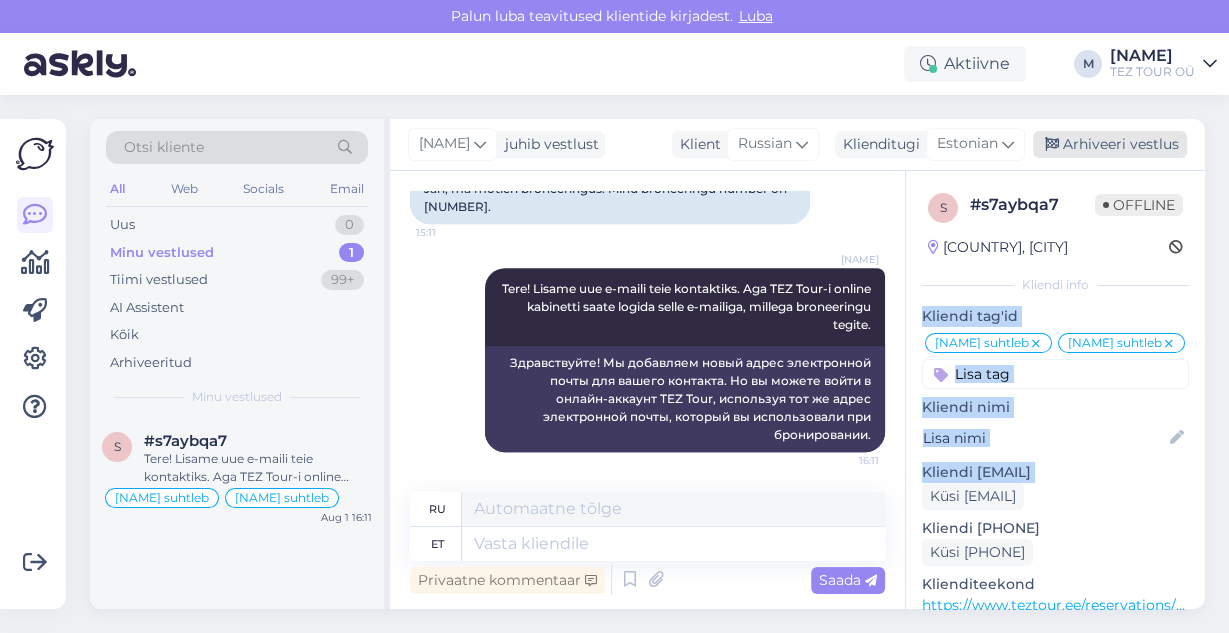 click on "Arhiveeri vestlus" at bounding box center (1110, 144) 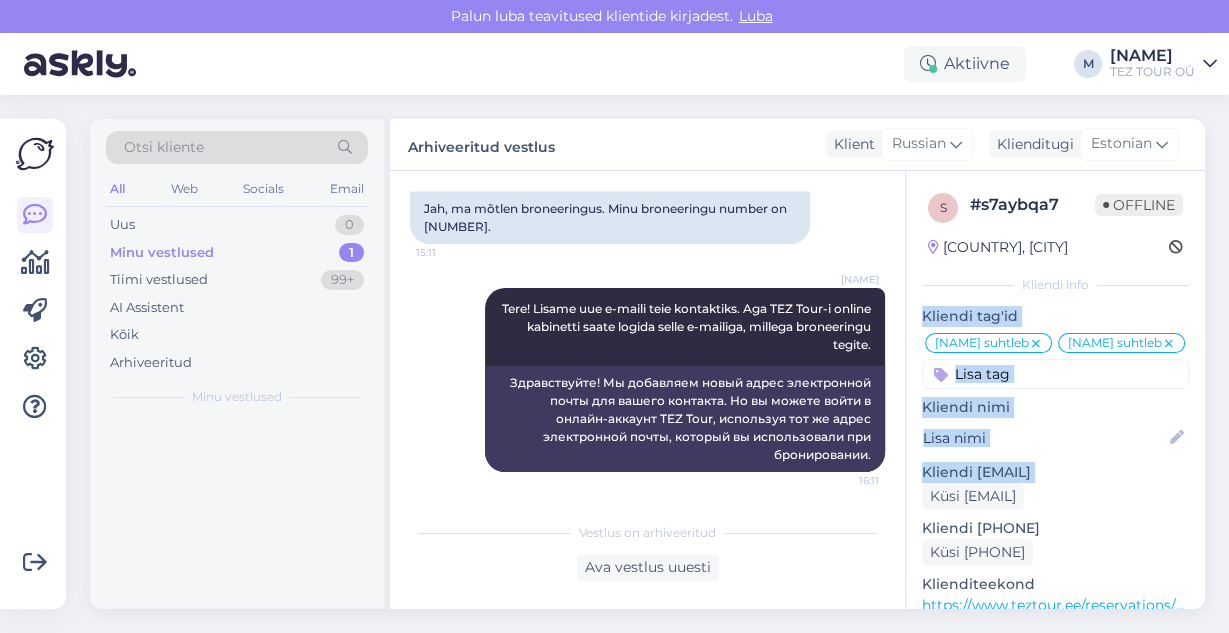 scroll, scrollTop: 913, scrollLeft: 0, axis: vertical 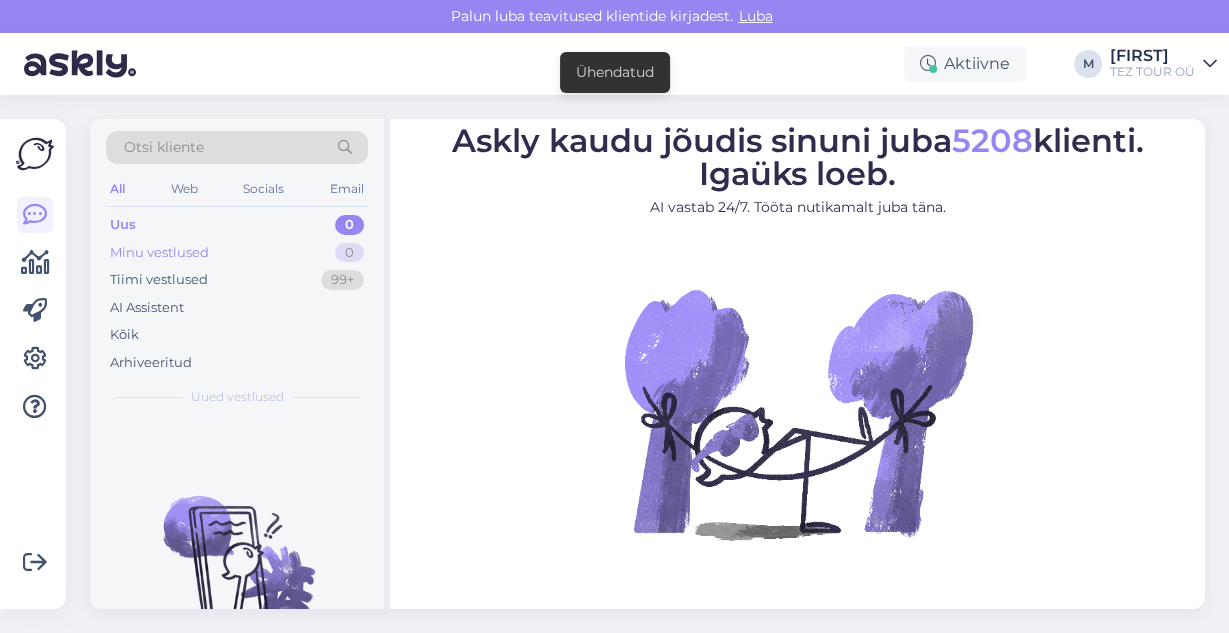 click on "Minu vestlused" at bounding box center [159, 253] 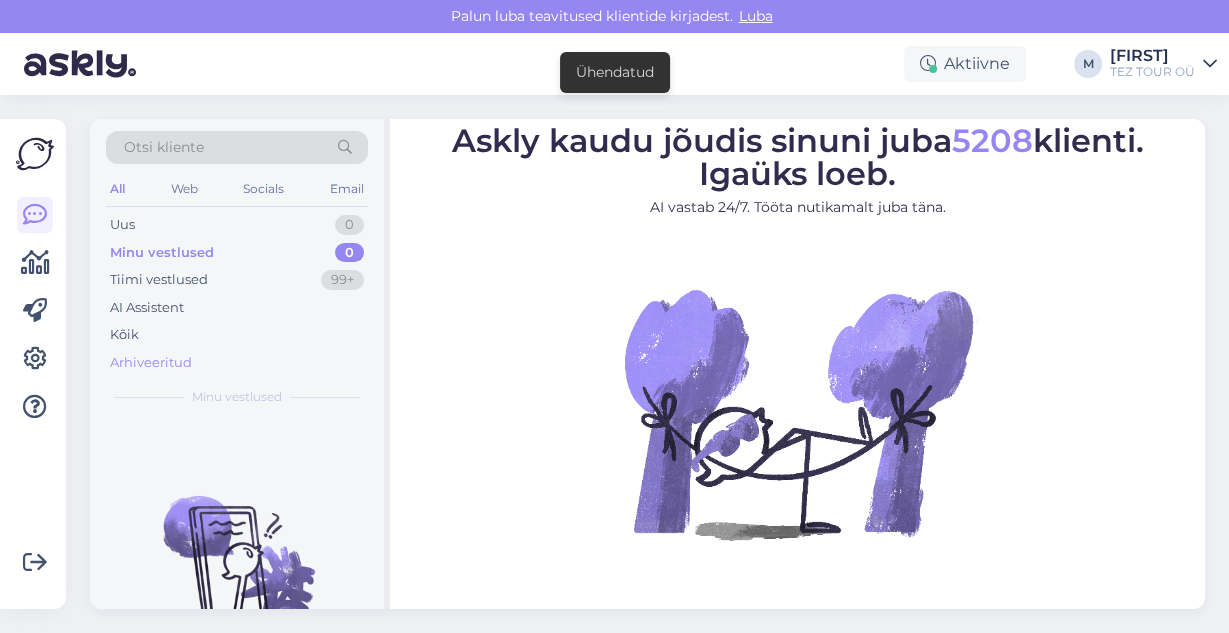 click on "Arhiveeritud" at bounding box center [151, 363] 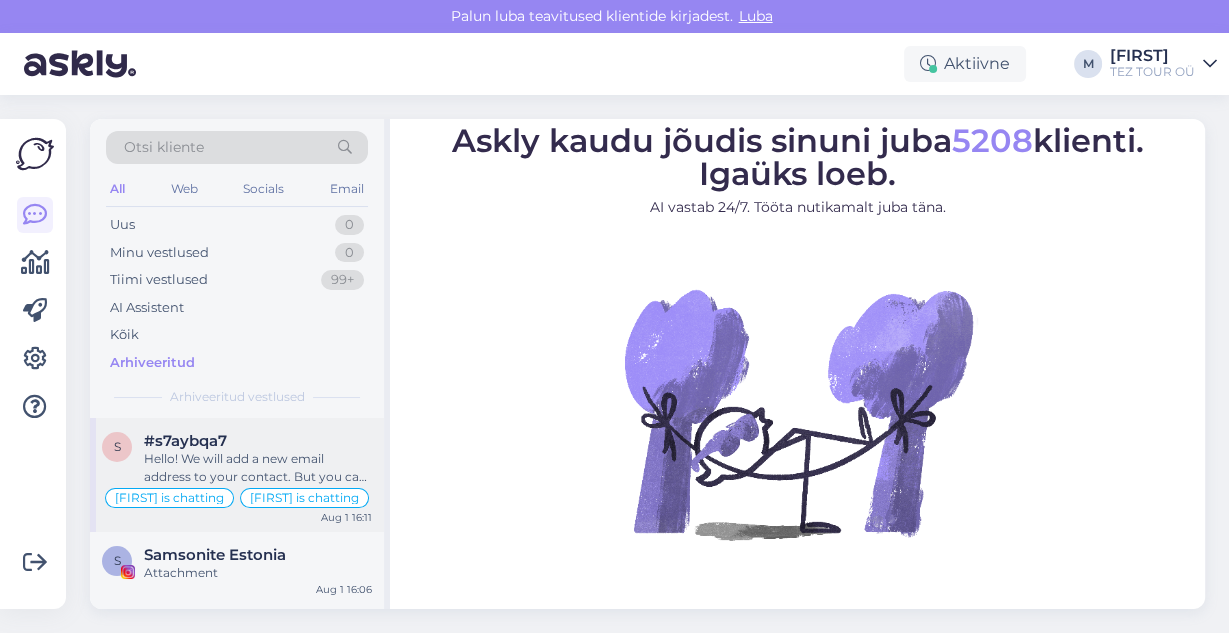 click on "Tere! Lisame uue e-maili teie kontaktiks. Aga TEZ Tour-i online kabinetti saate logida selle e-mailiga, millega broneeringu tegite." at bounding box center (258, 468) 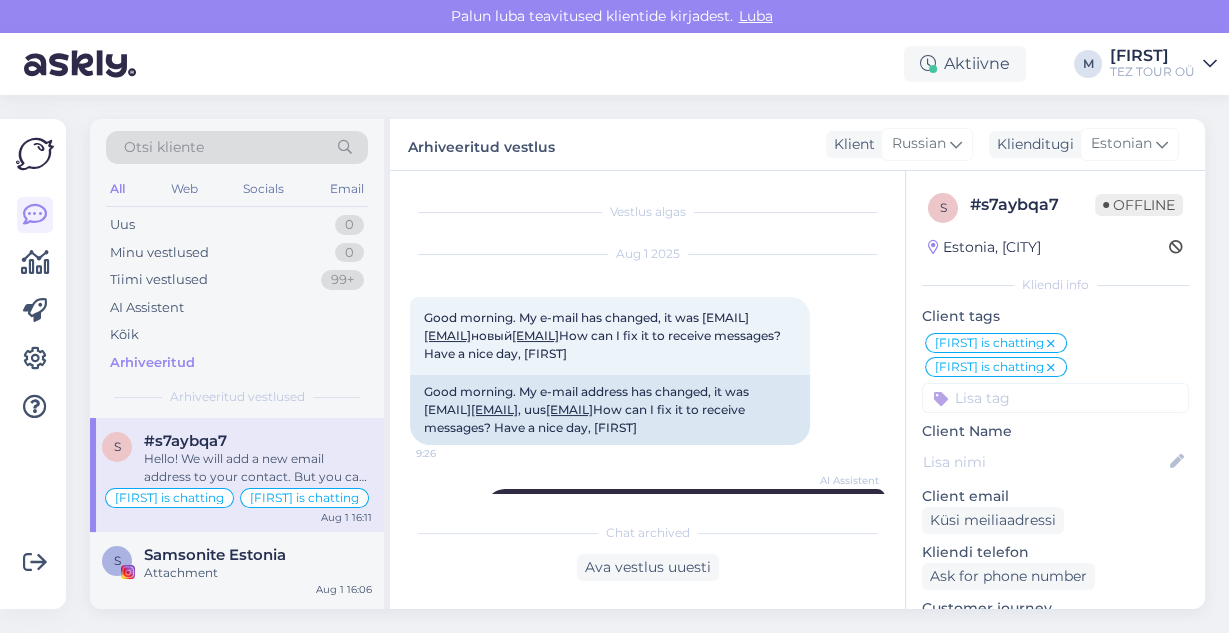 scroll, scrollTop: 913, scrollLeft: 0, axis: vertical 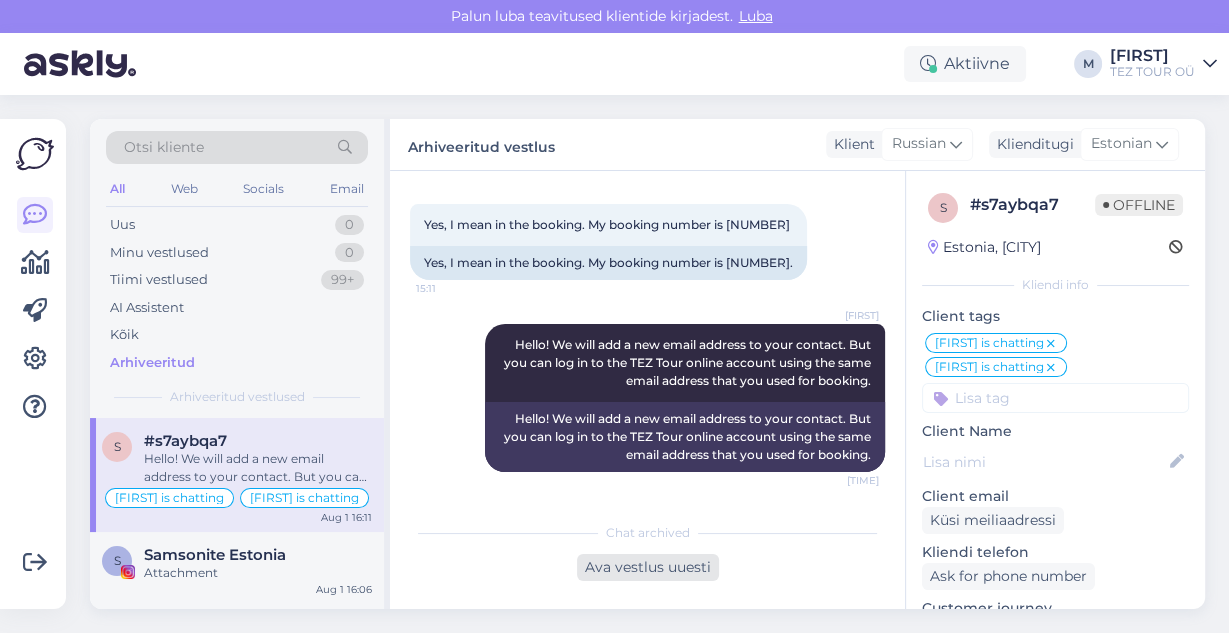 click on "Ava vestlus uuesti" at bounding box center [648, 567] 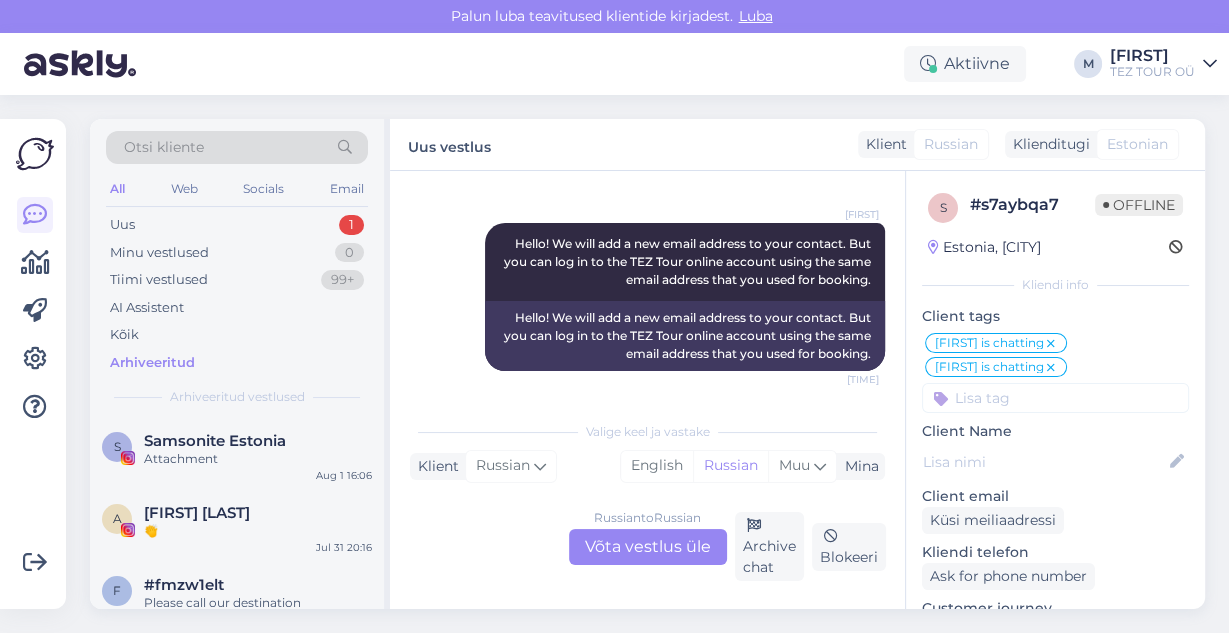 click on "Russian  to  Russian Võta vestlus üle" at bounding box center (648, 547) 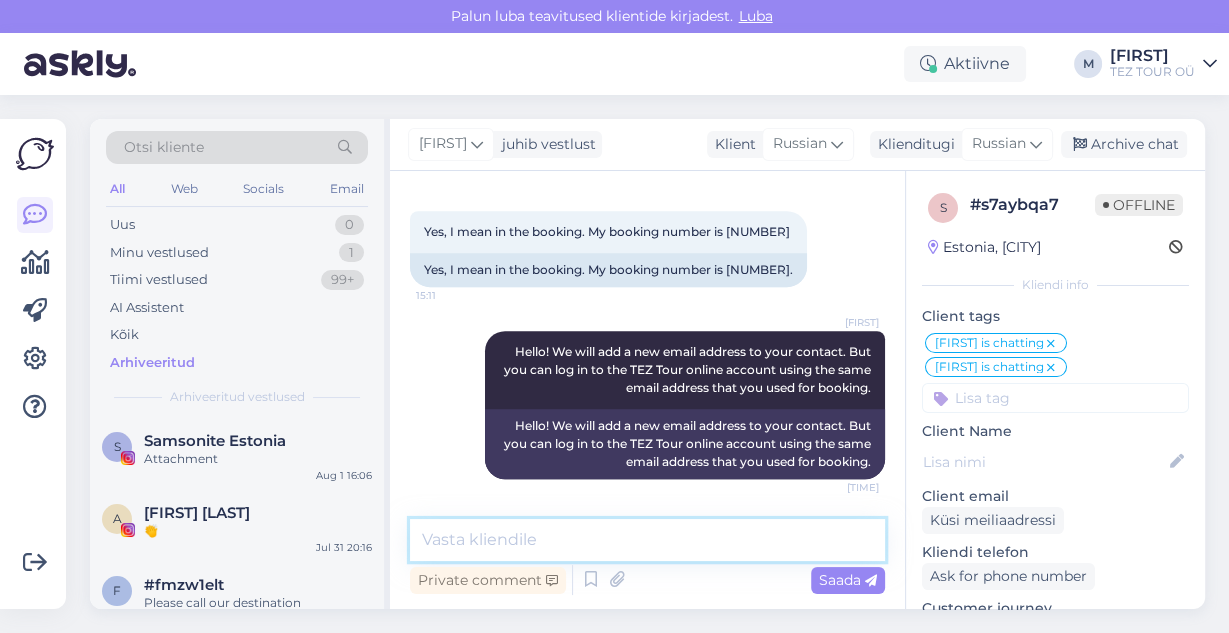 click at bounding box center [647, 540] 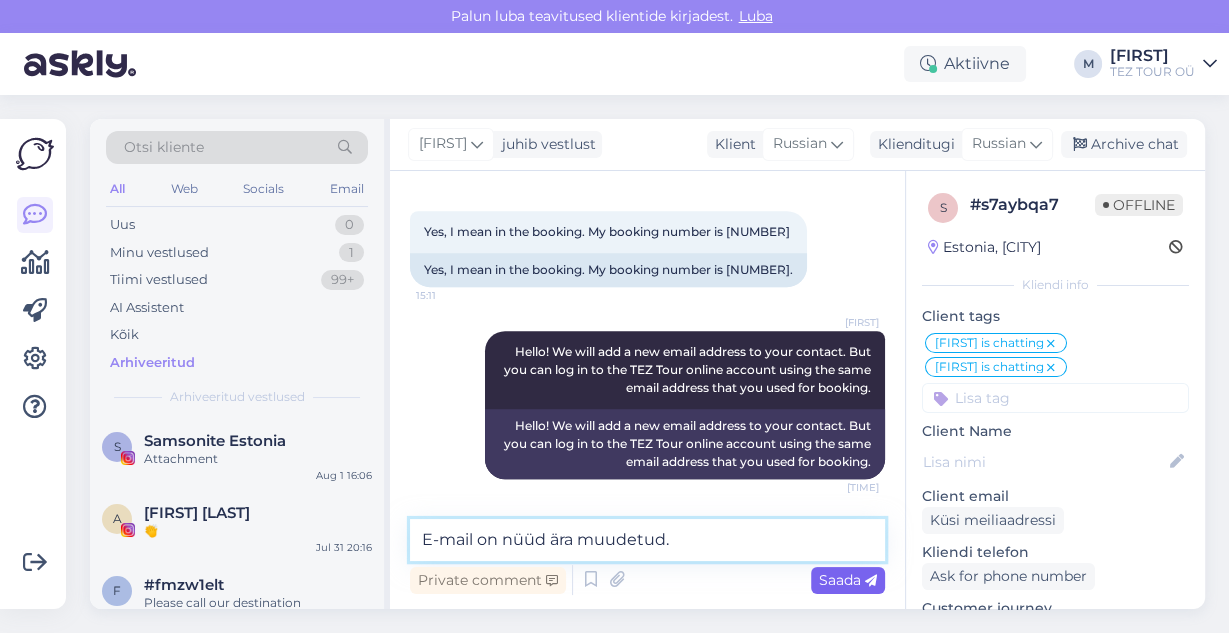 type on "E-mail on nüüd ära muudetud." 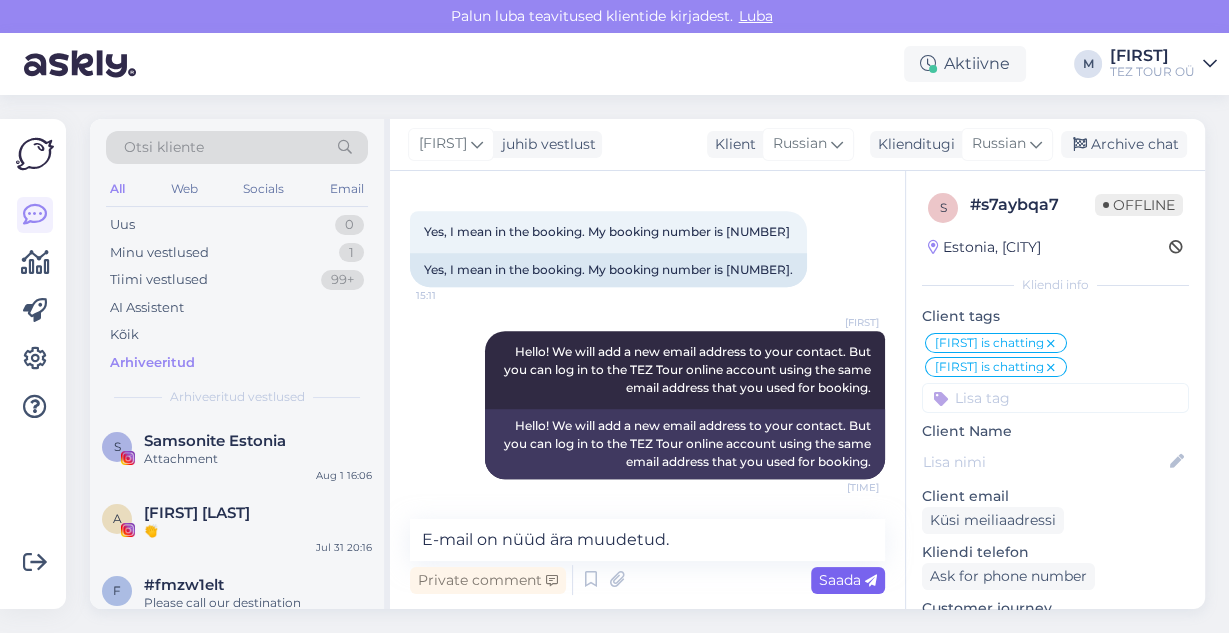 click on "Saada" at bounding box center [848, 580] 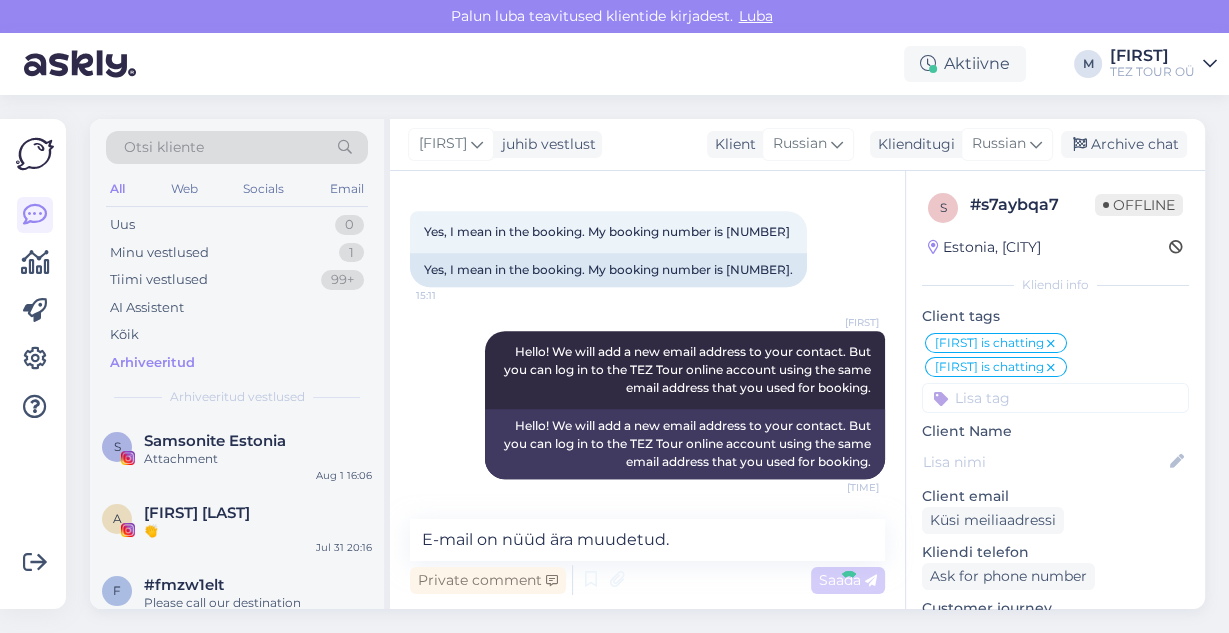 type 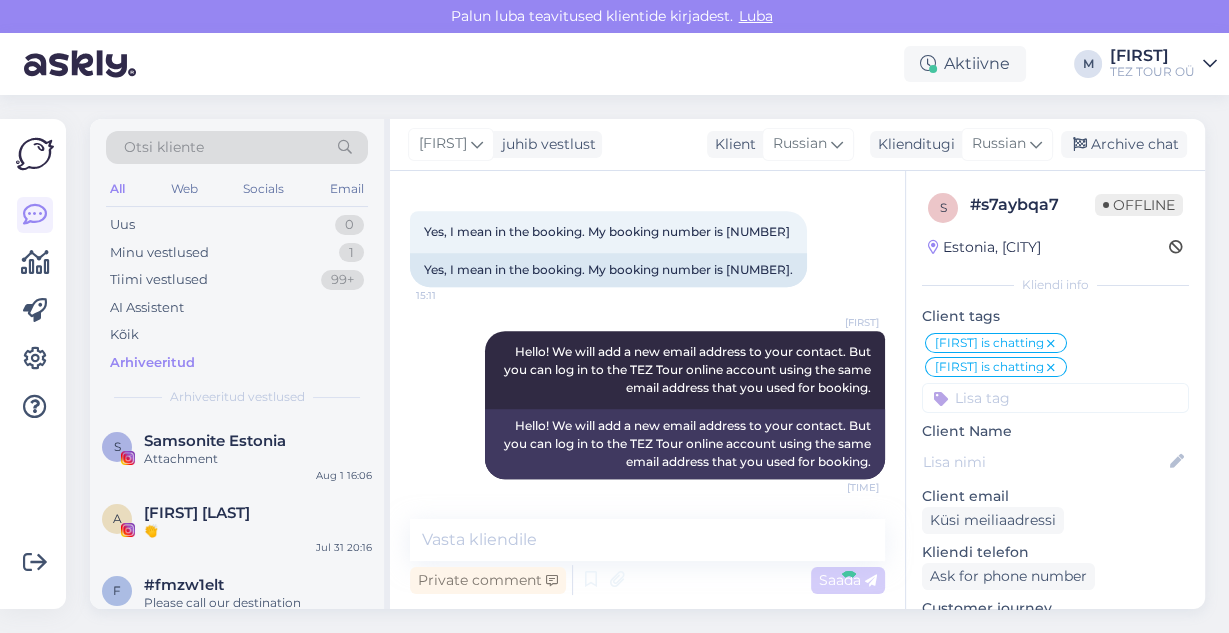 scroll, scrollTop: 974, scrollLeft: 0, axis: vertical 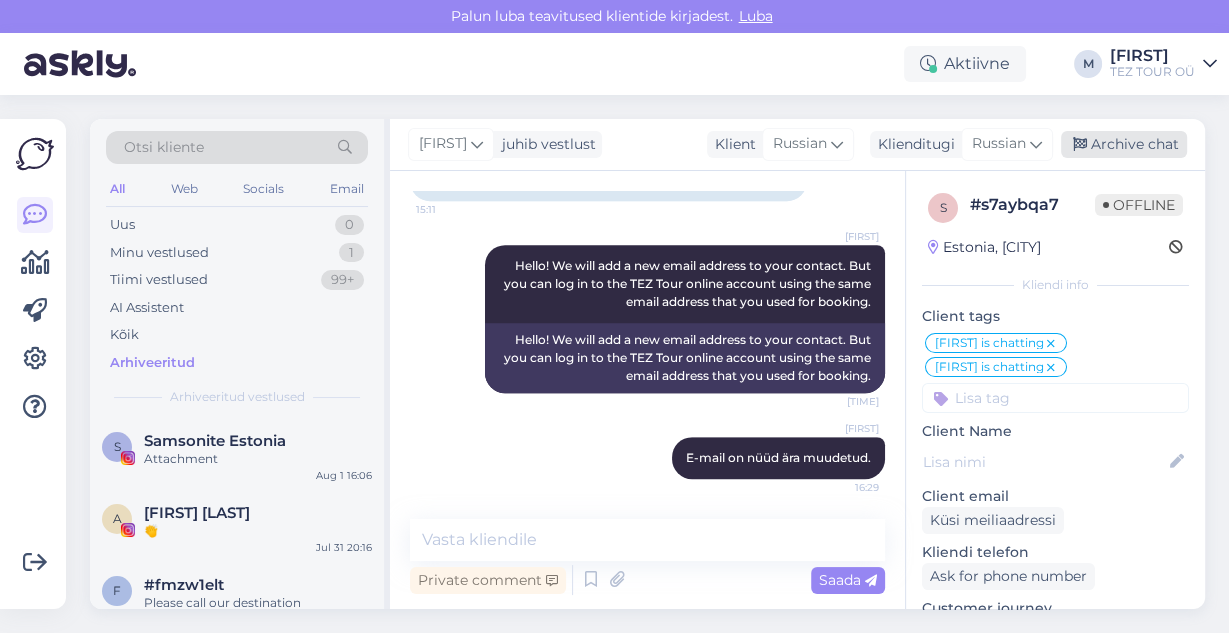 click on "Arhiveeri vestlus" at bounding box center (1124, 144) 